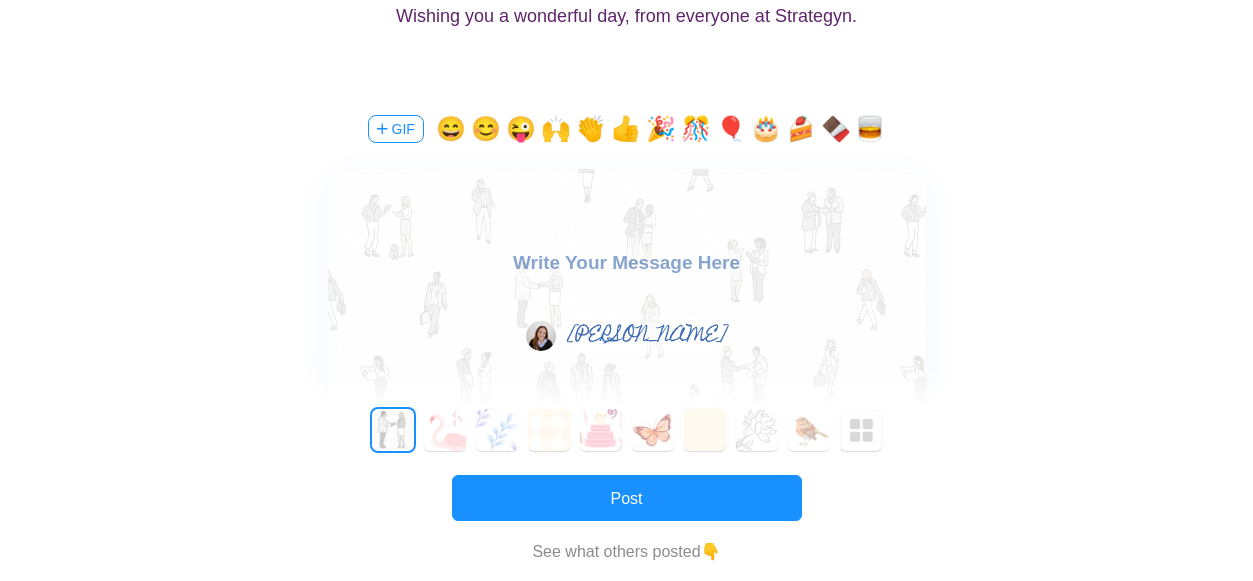 scroll, scrollTop: 381, scrollLeft: 0, axis: vertical 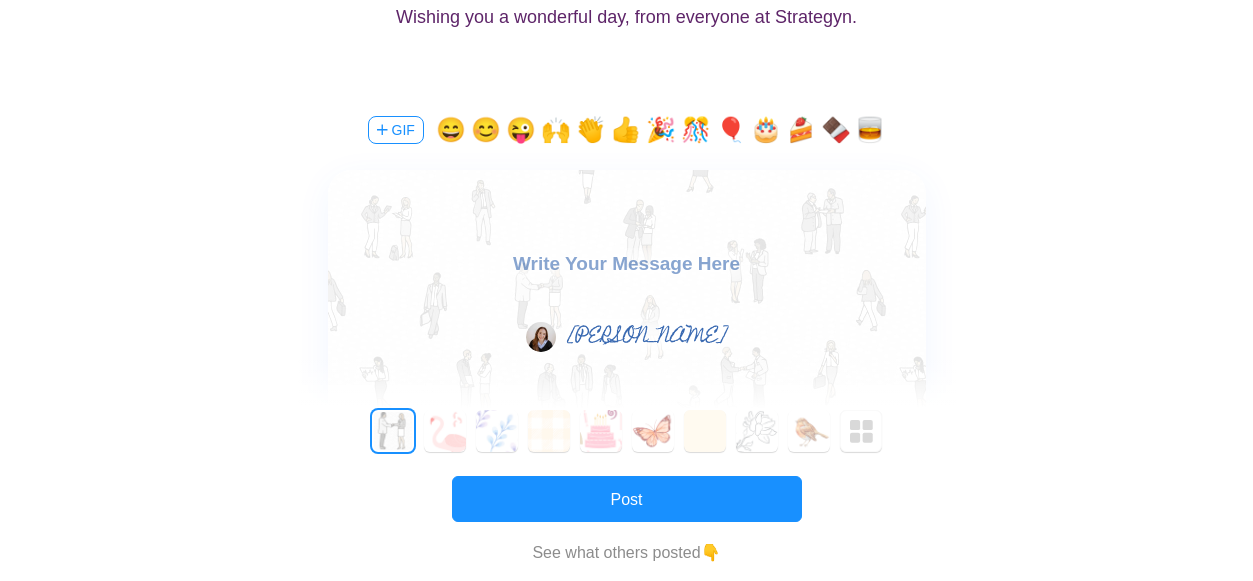 click on "GIF" at bounding box center [396, 130] 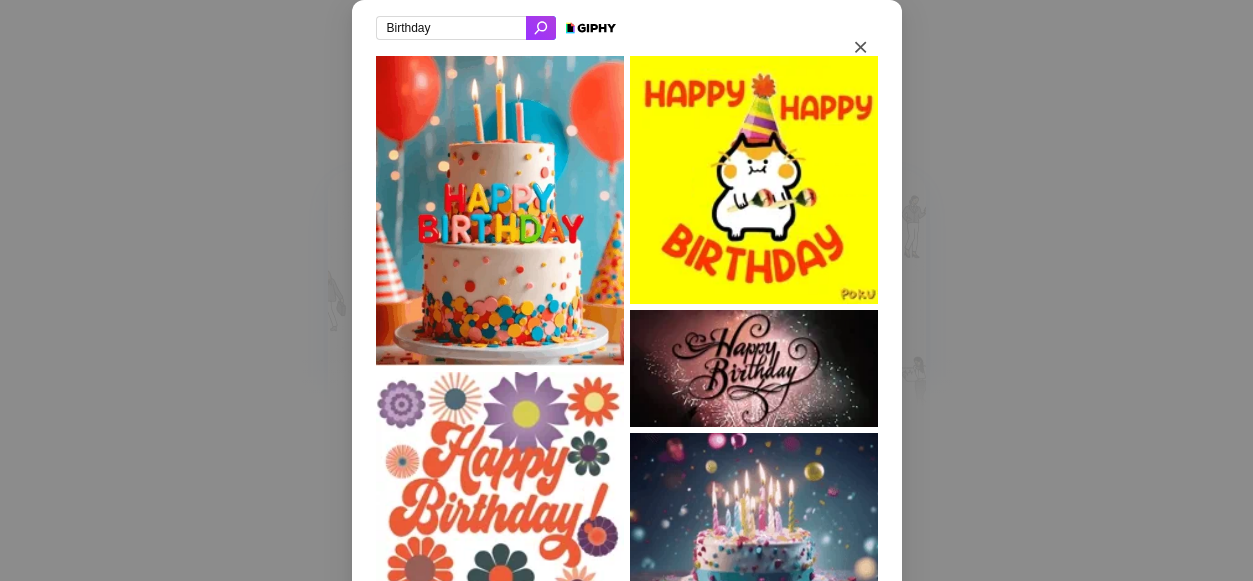 drag, startPoint x: 492, startPoint y: 36, endPoint x: 378, endPoint y: 29, distance: 114.21471 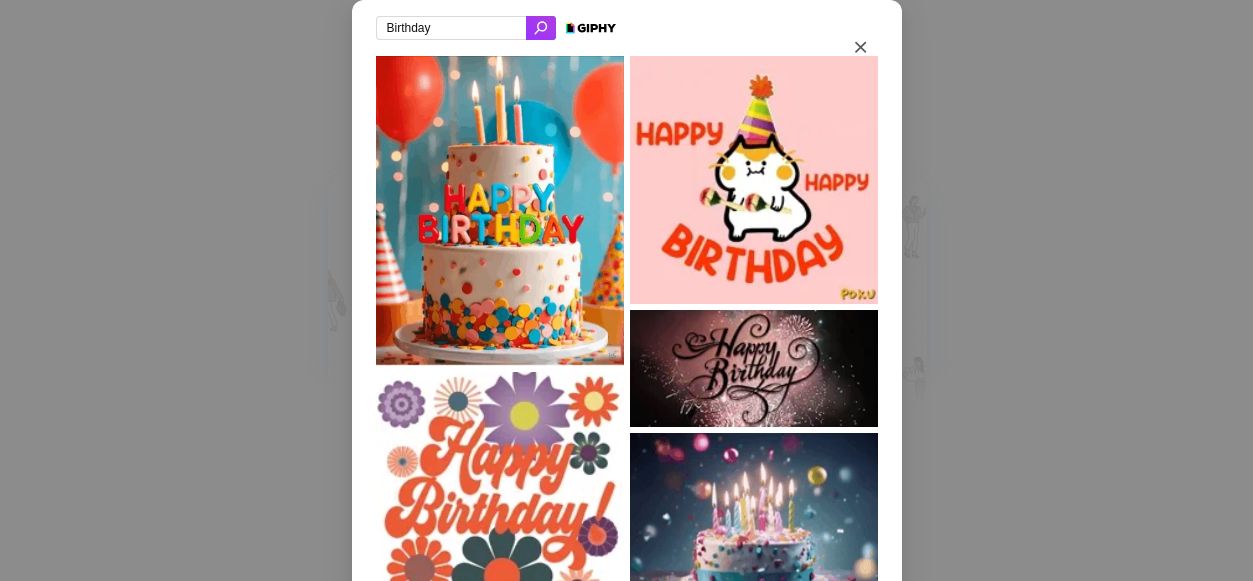 click on "Birthday" at bounding box center (451, 28) 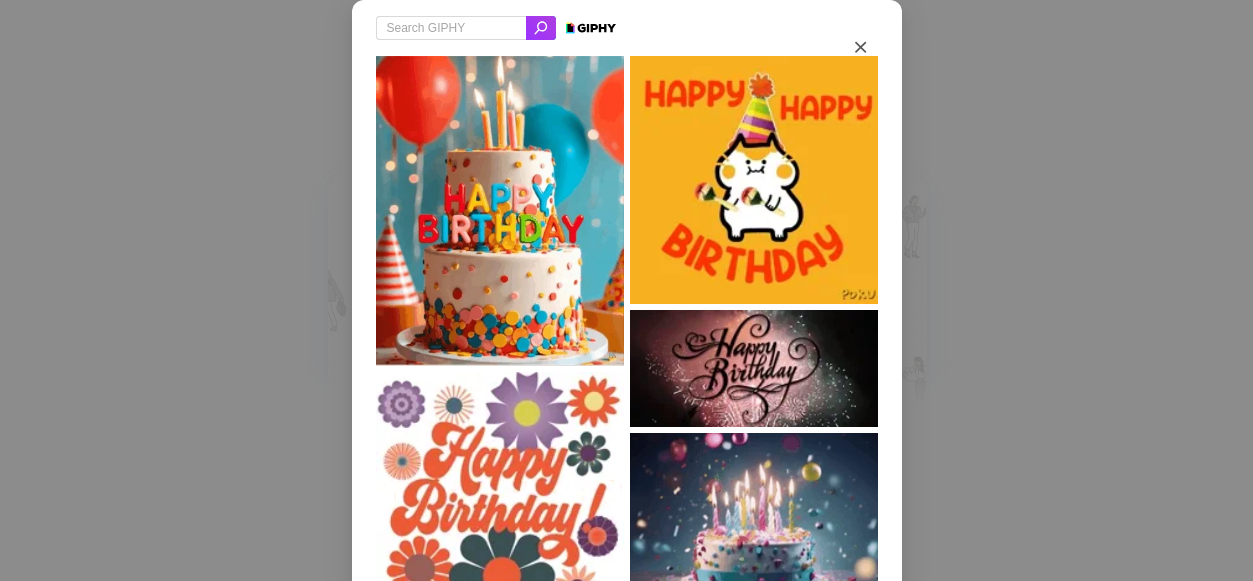 type on "d" 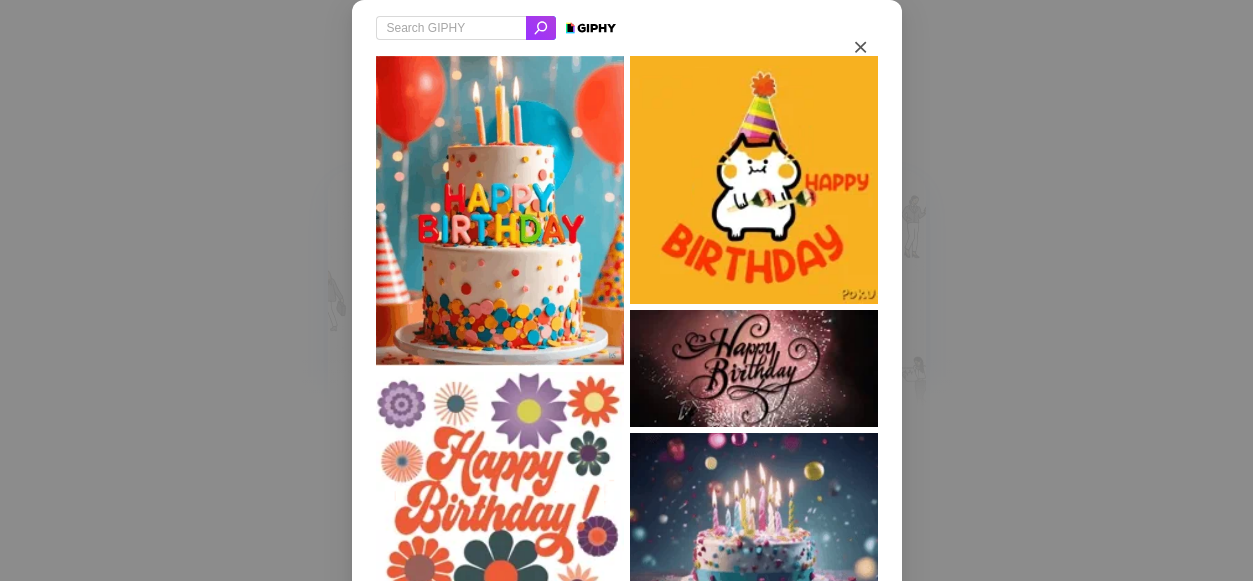 type on "s" 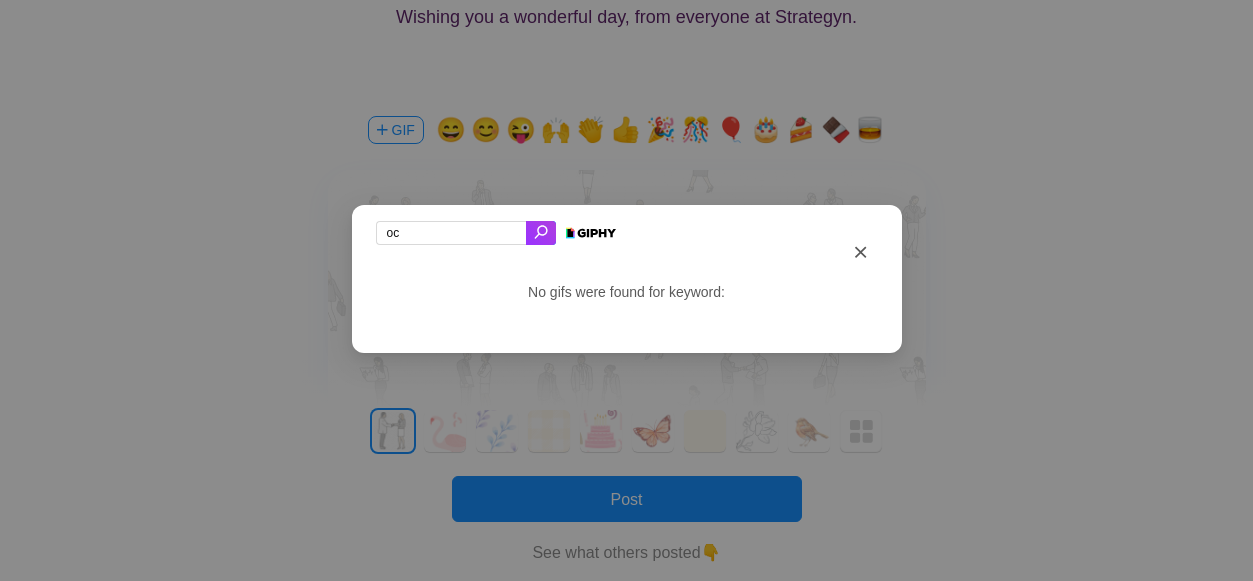 type on "o" 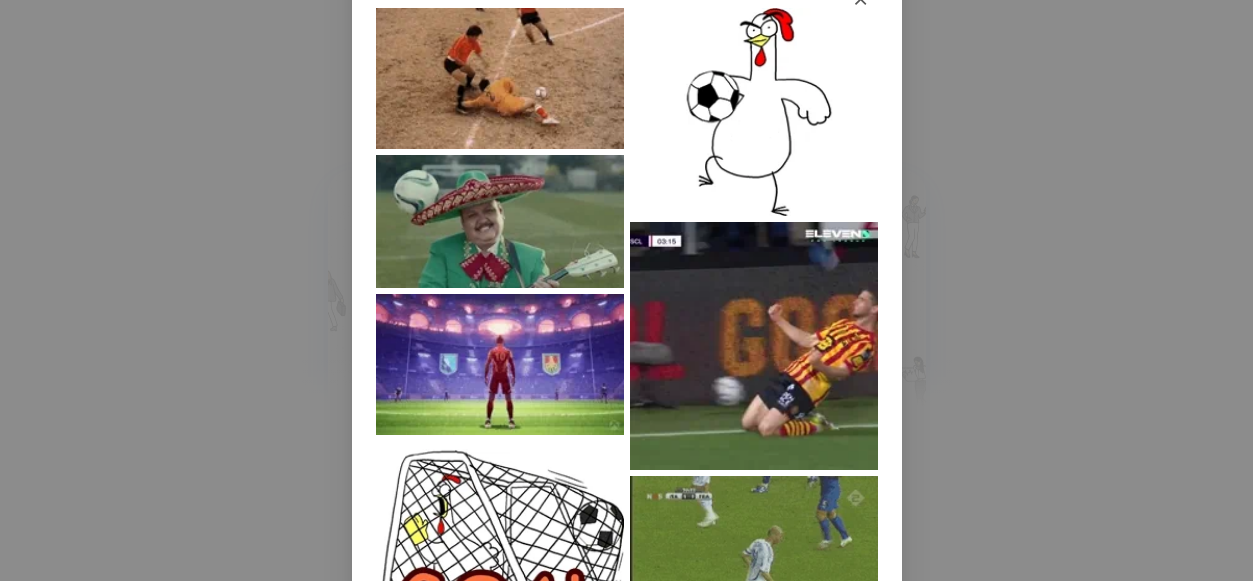 scroll, scrollTop: 0, scrollLeft: 0, axis: both 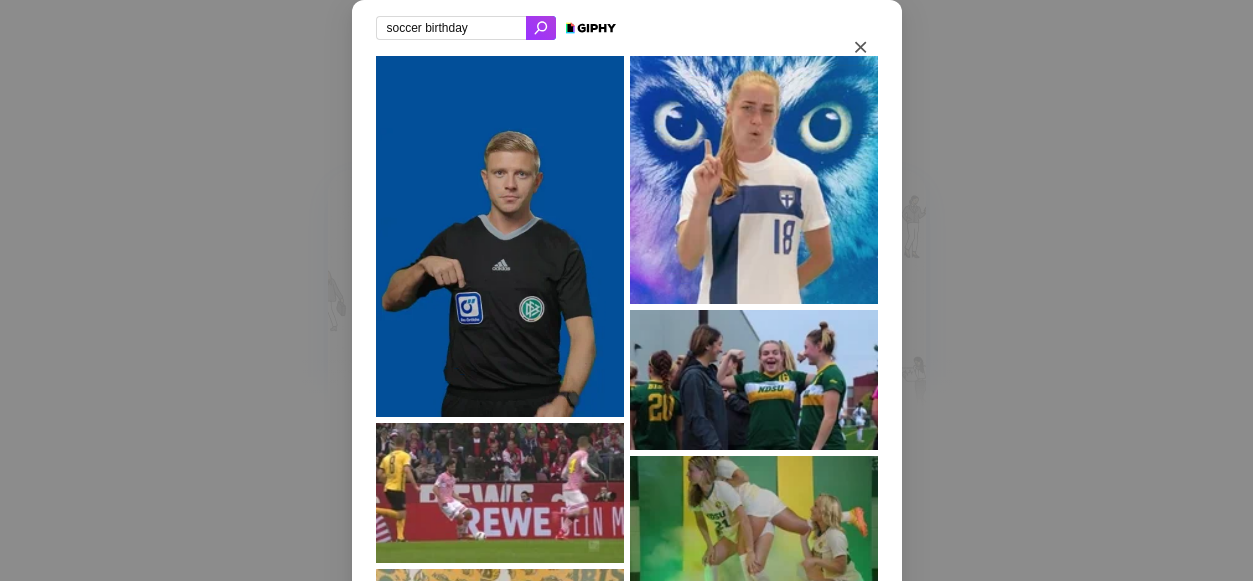 type on "soccer birthday" 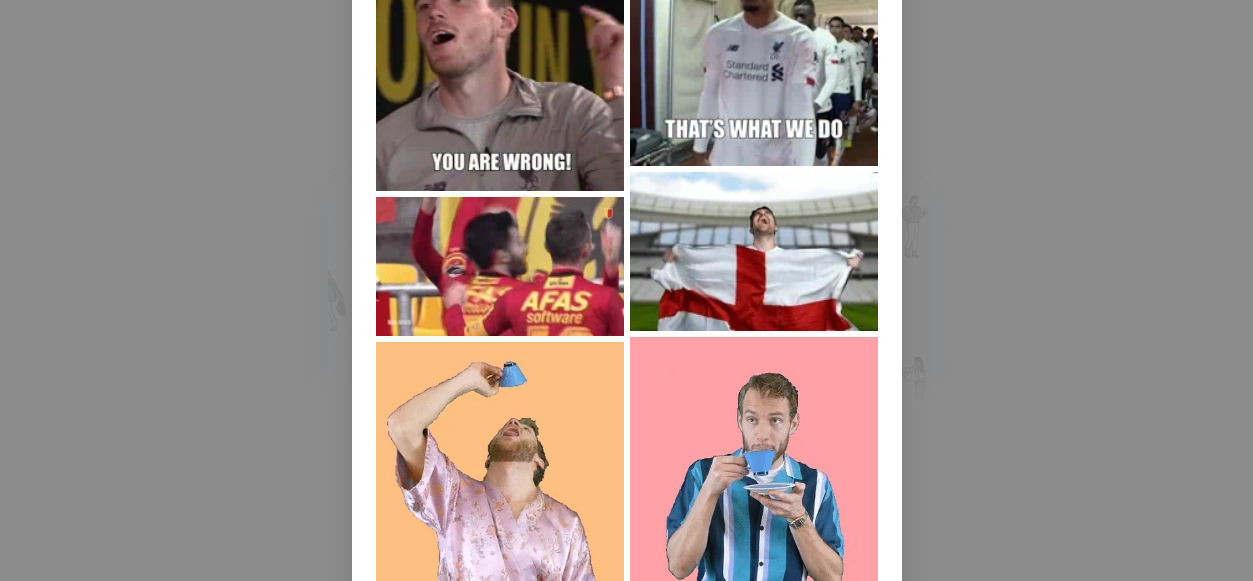 scroll, scrollTop: 0, scrollLeft: 0, axis: both 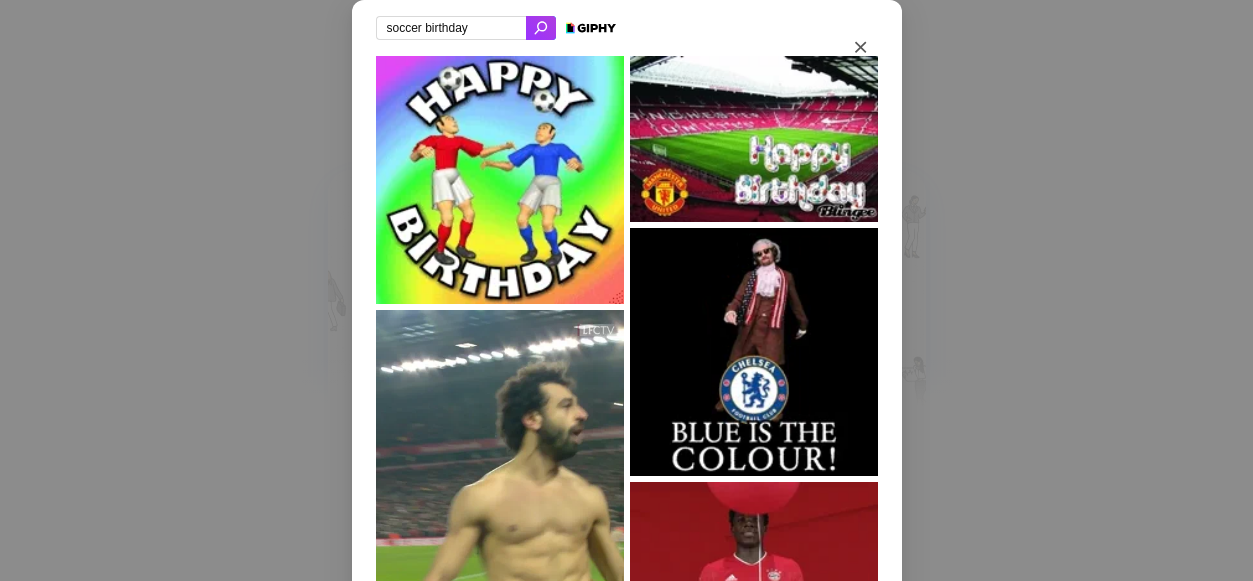 drag, startPoint x: 499, startPoint y: 34, endPoint x: 382, endPoint y: 23, distance: 117.51595 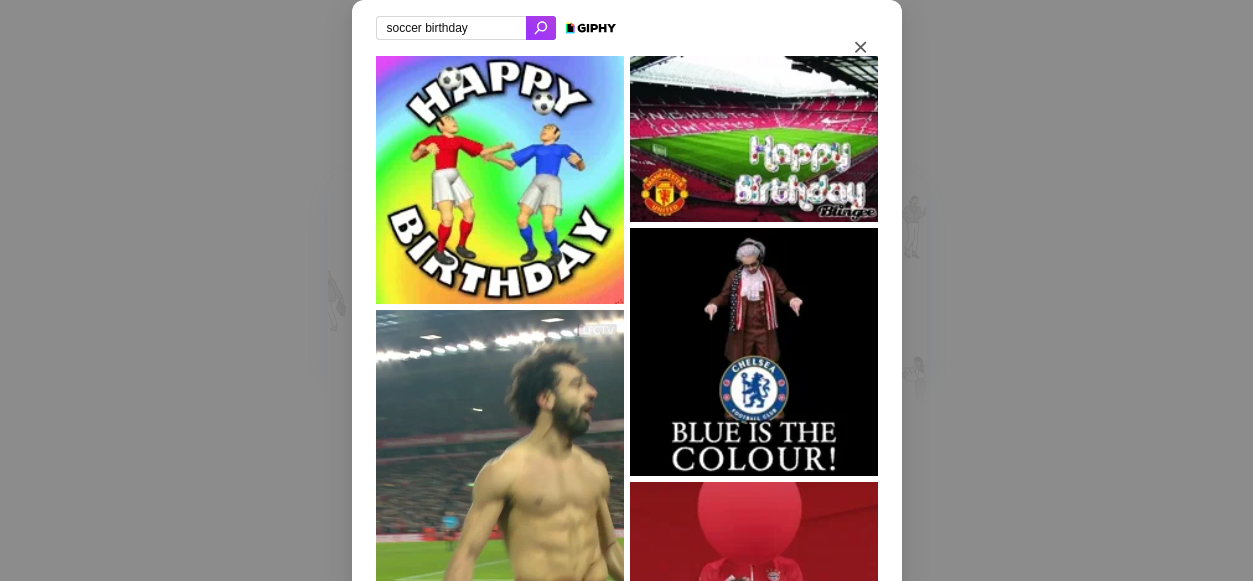 click on "soccer birthday" at bounding box center (451, 28) 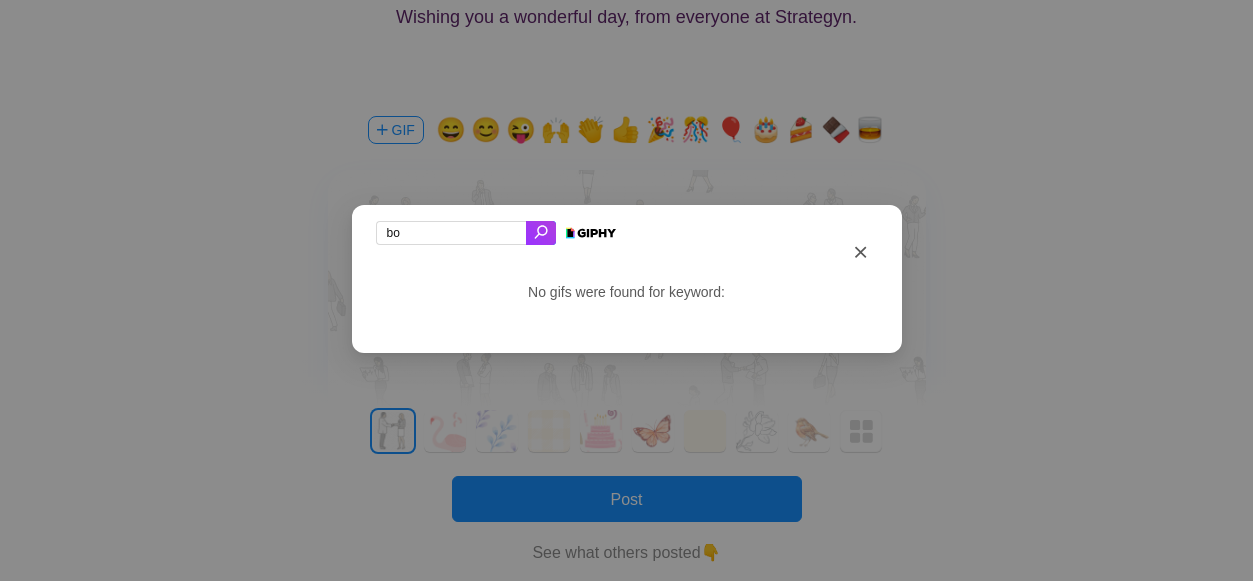 type on "b" 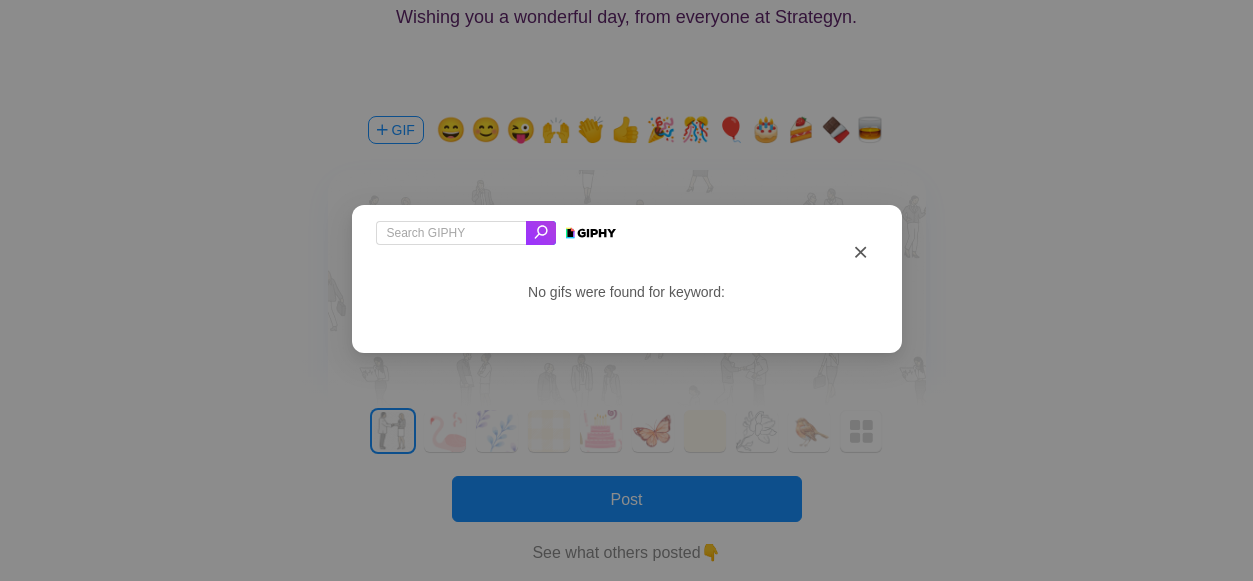 type on "l" 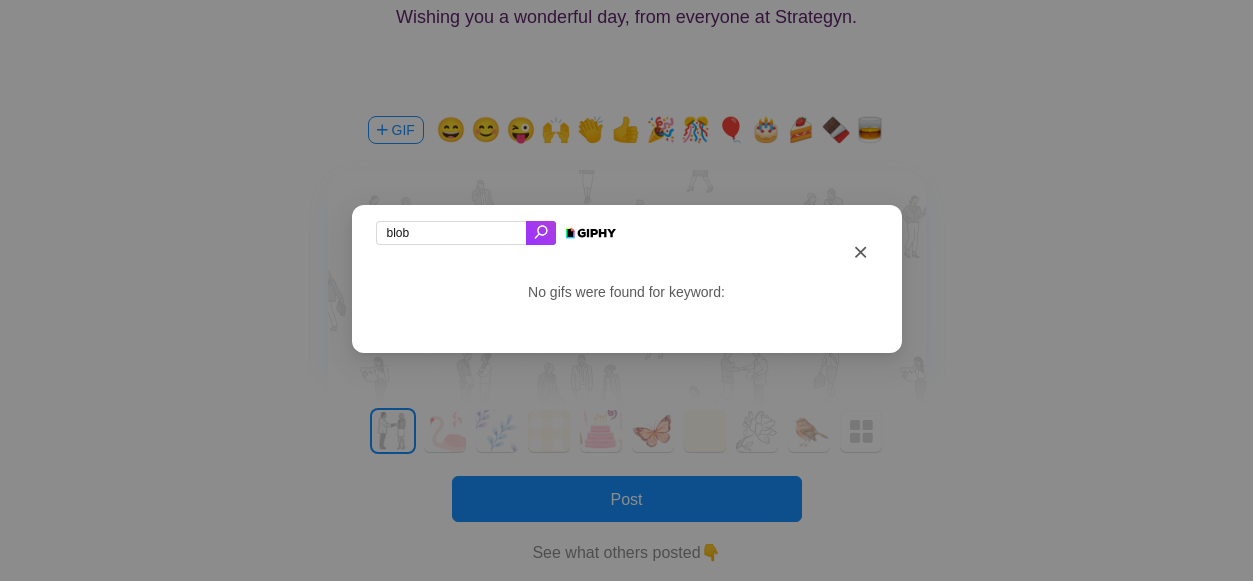 type on "blob" 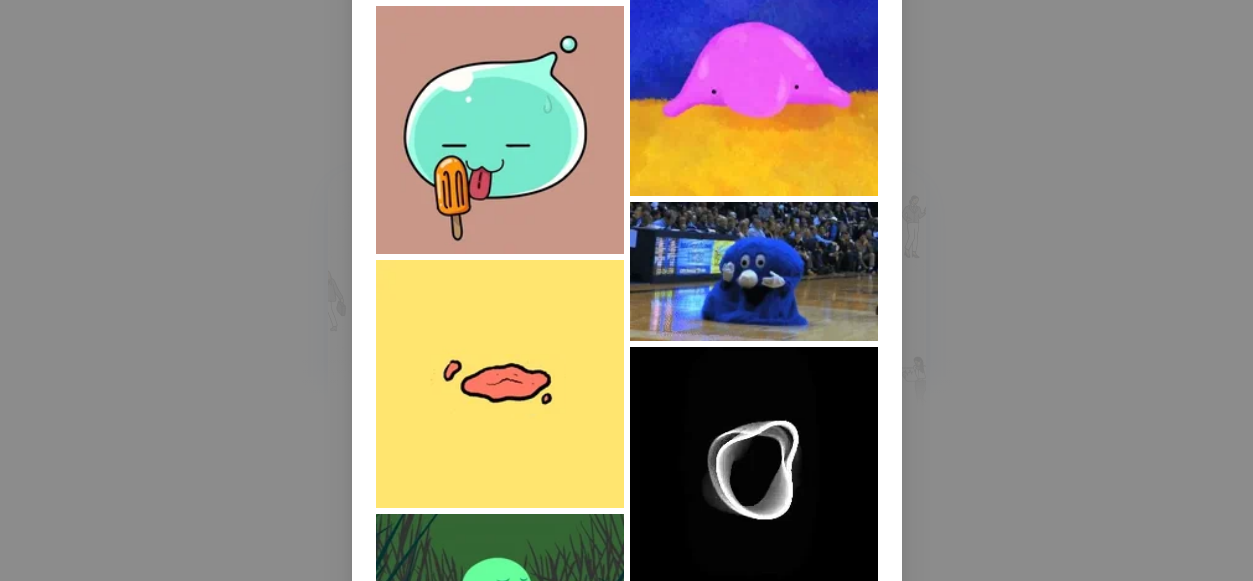 scroll, scrollTop: 0, scrollLeft: 0, axis: both 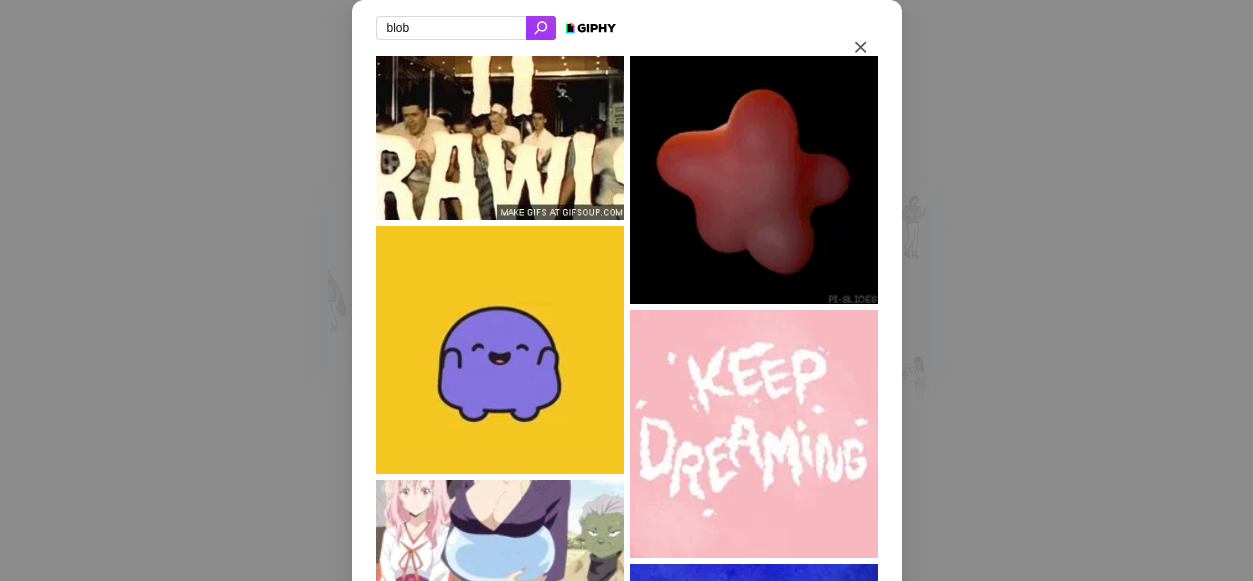 click on "blob" at bounding box center [451, 28] 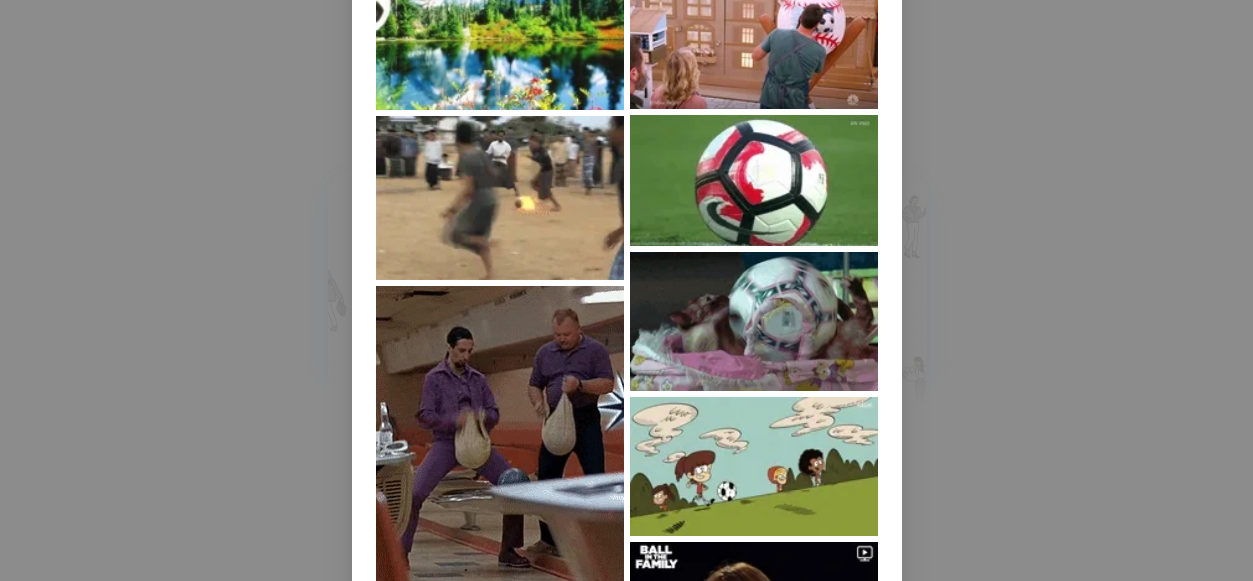 scroll, scrollTop: 0, scrollLeft: 0, axis: both 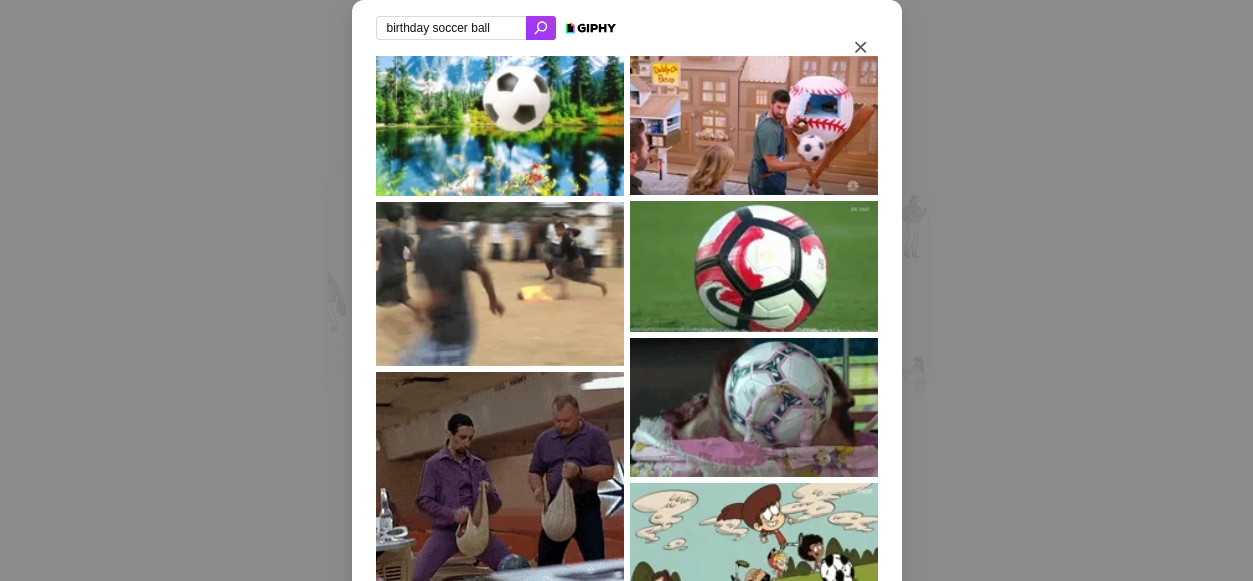 click on "birthday soccer ball" at bounding box center (451, 28) 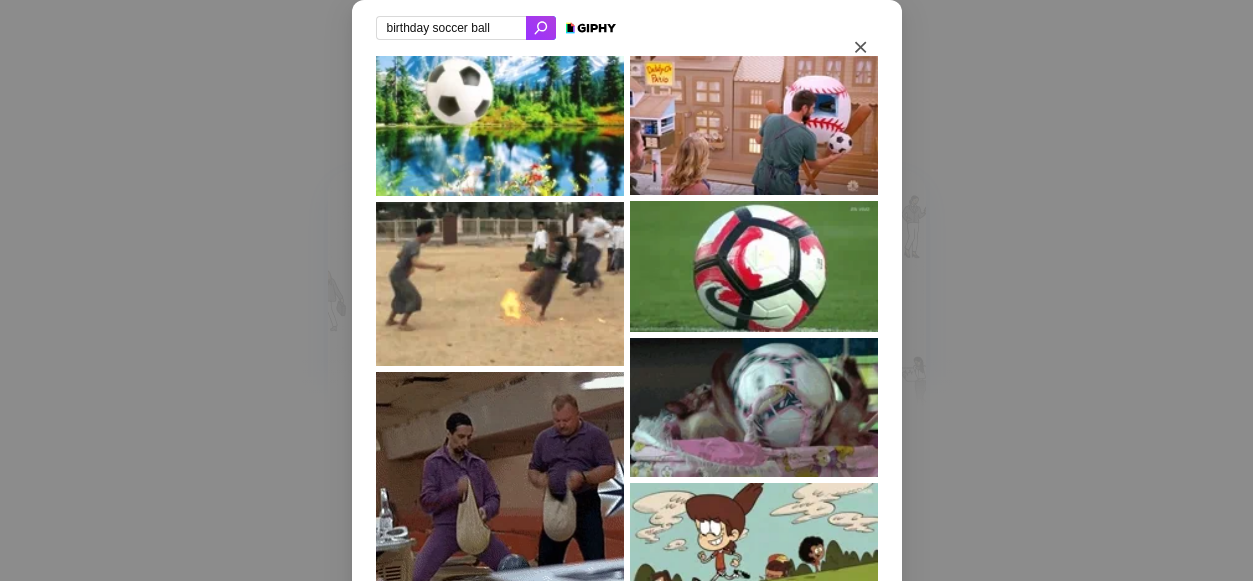 drag, startPoint x: 465, startPoint y: 28, endPoint x: 415, endPoint y: 28, distance: 50 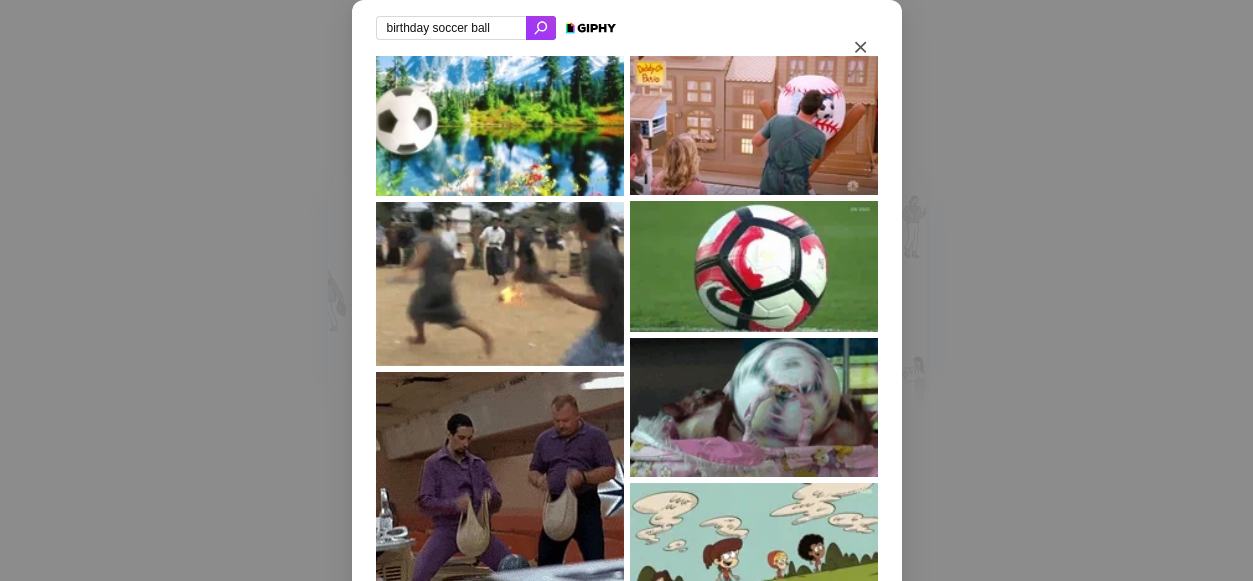 click on "birthday soccer ball" at bounding box center [451, 28] 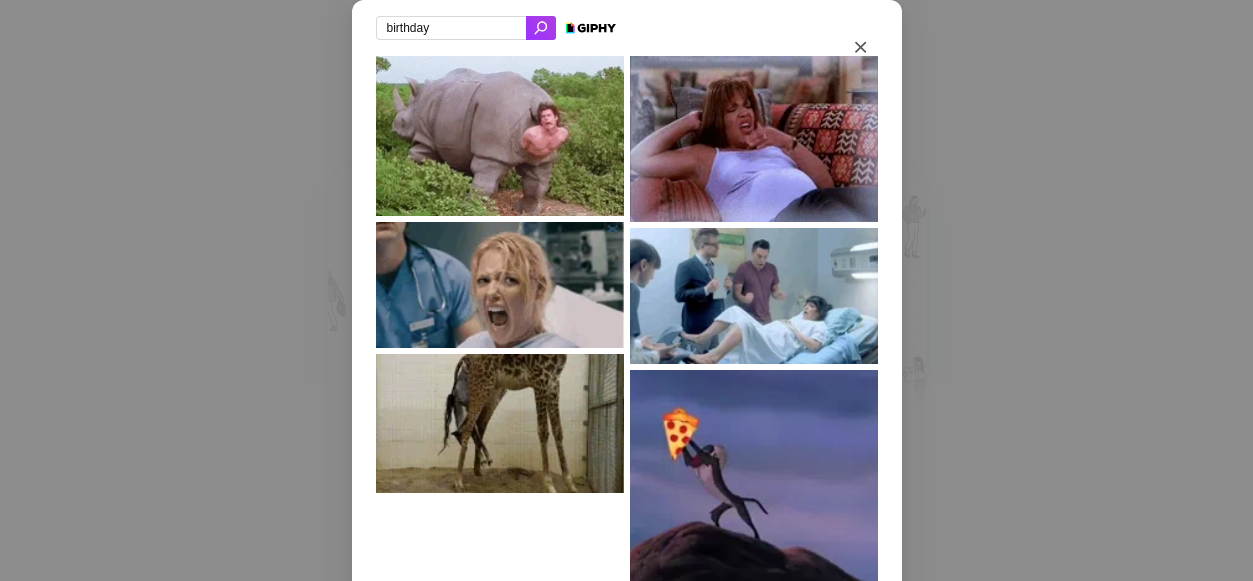 type on "birthday" 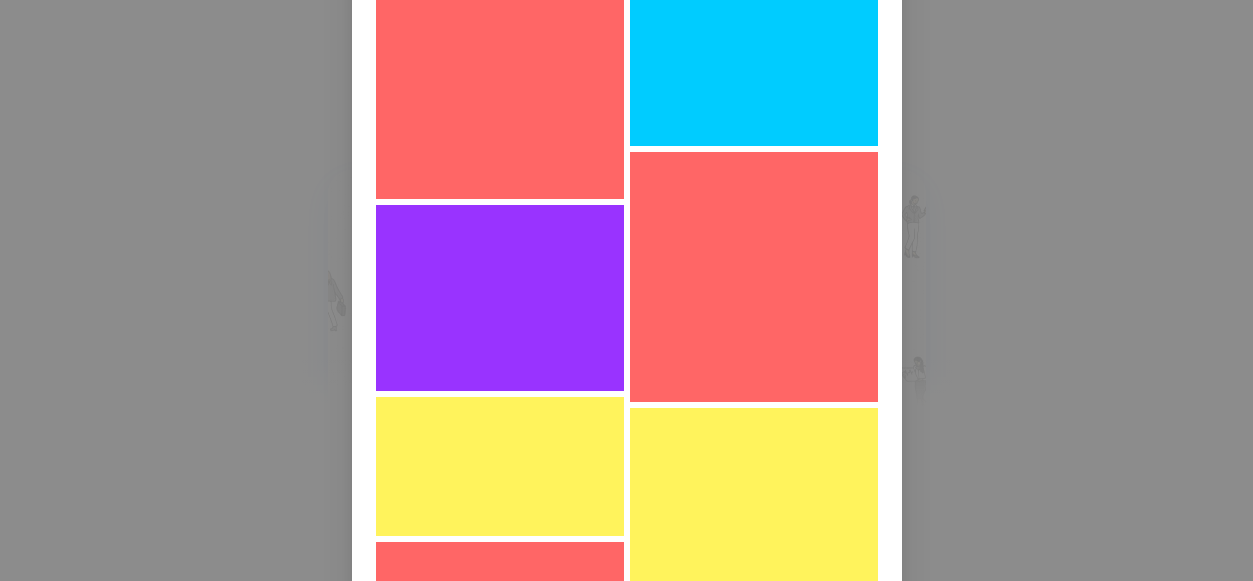 scroll, scrollTop: 39786, scrollLeft: 0, axis: vertical 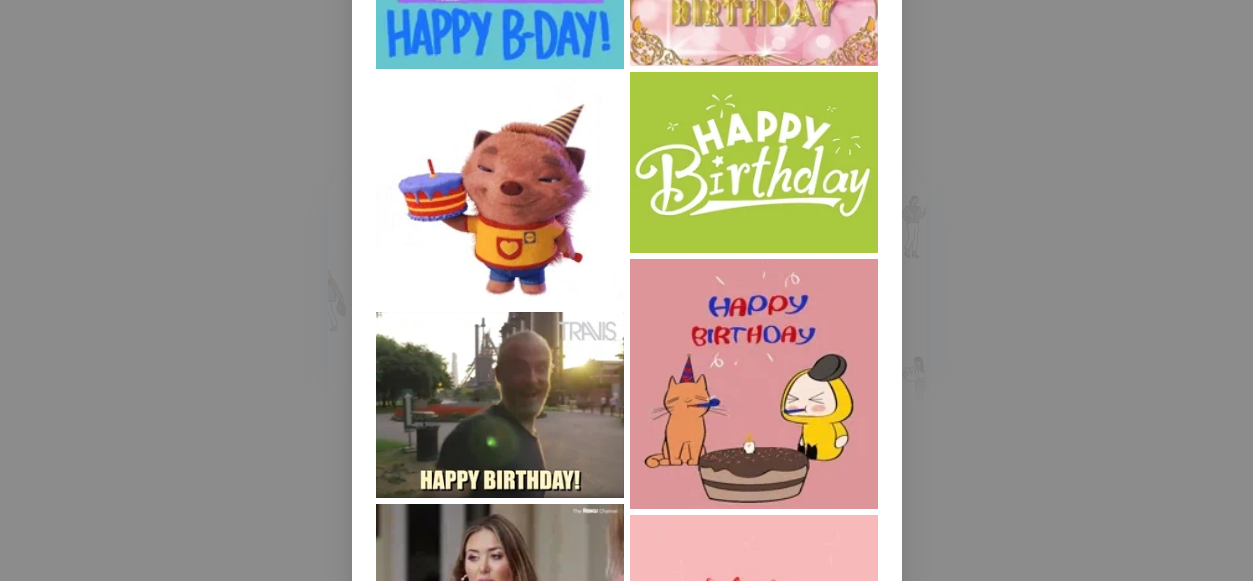 click at bounding box center [754, 162] 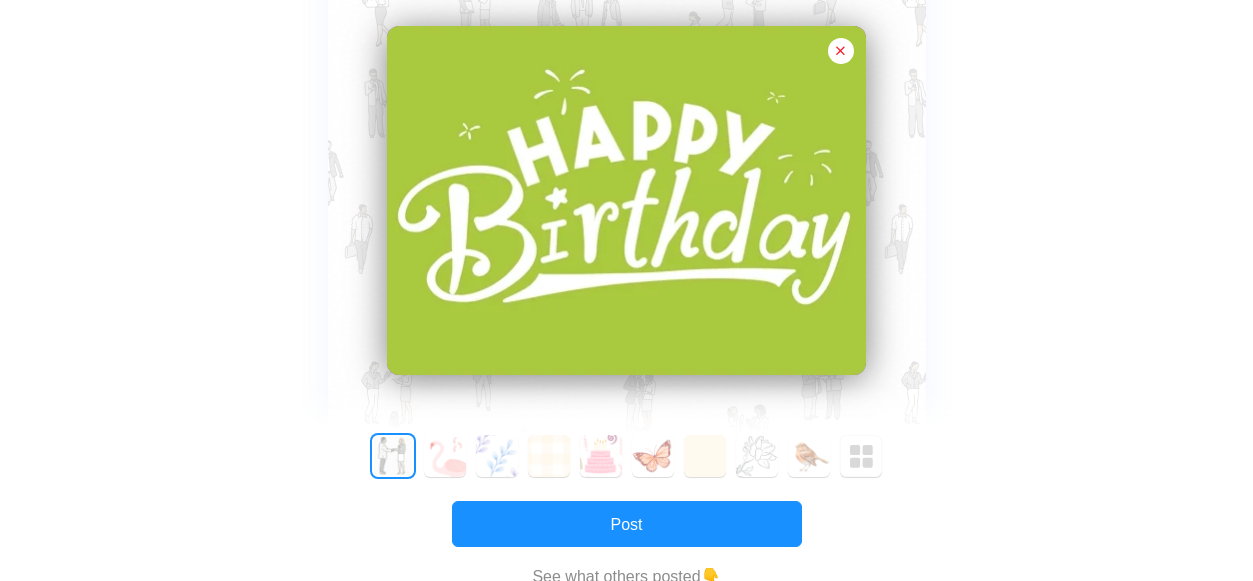 scroll, scrollTop: 787, scrollLeft: 0, axis: vertical 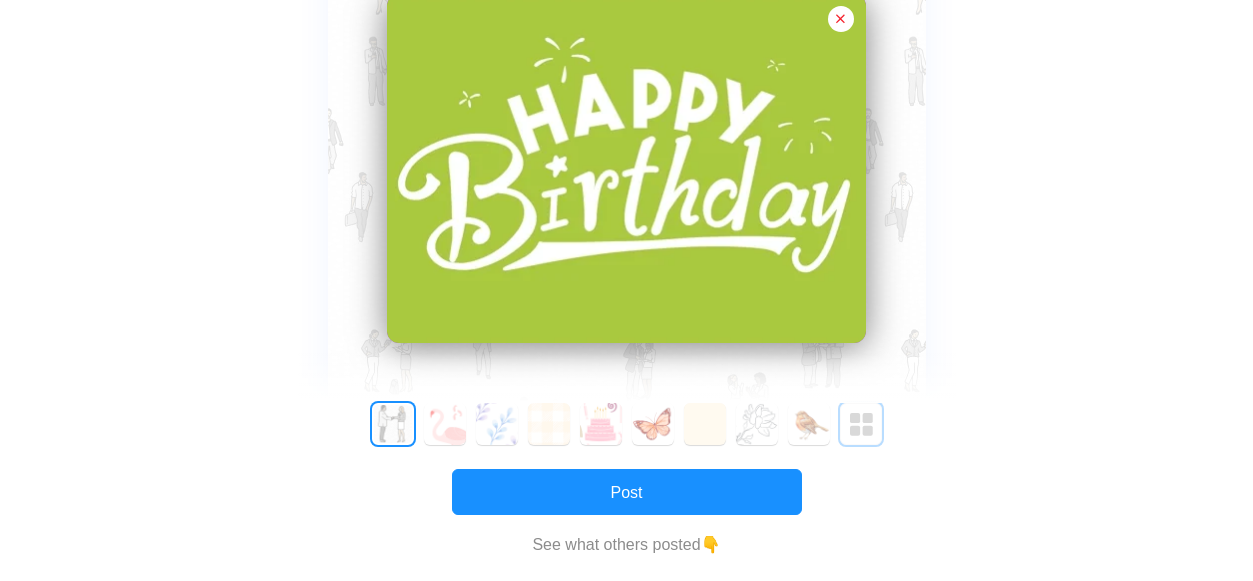 click at bounding box center (862, 425) 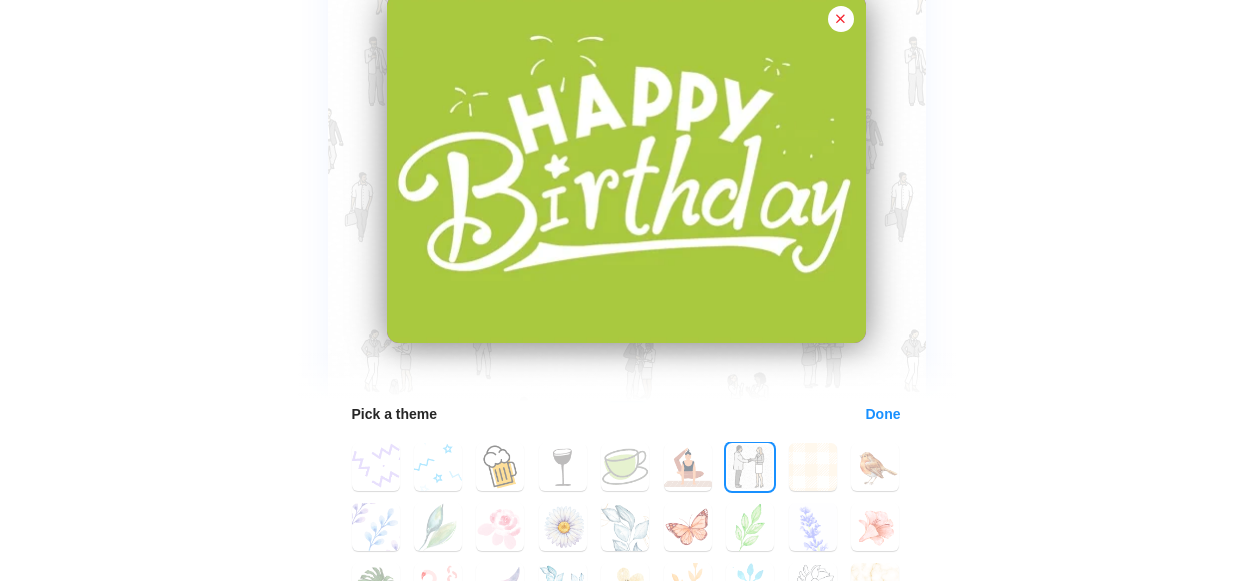 scroll, scrollTop: 185, scrollLeft: 0, axis: vertical 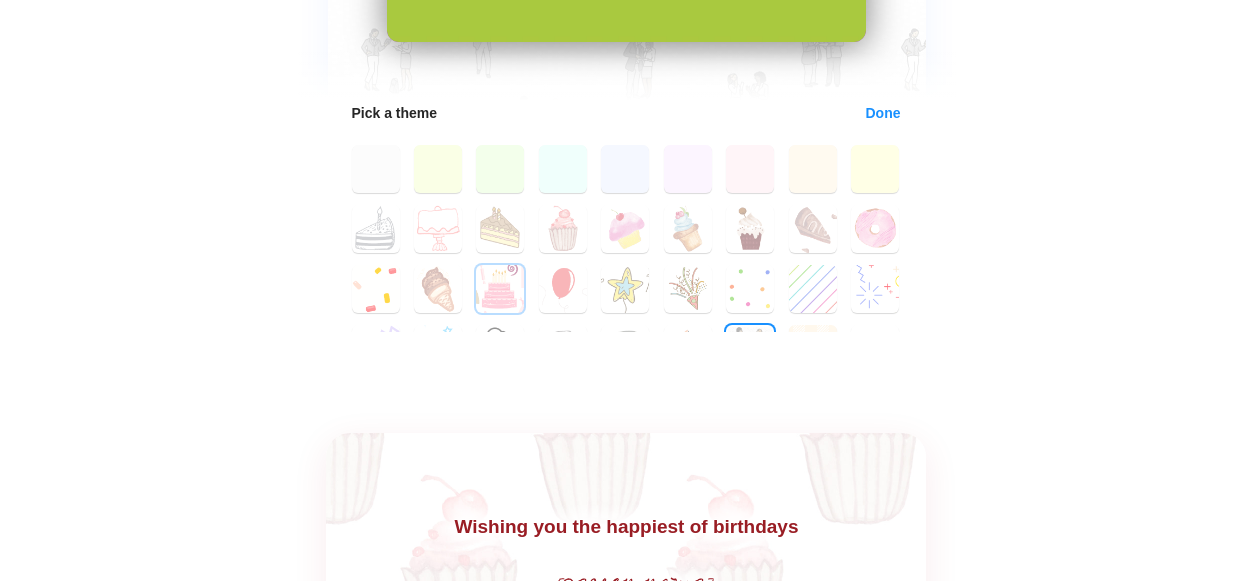 click on "20" at bounding box center (500, 289) 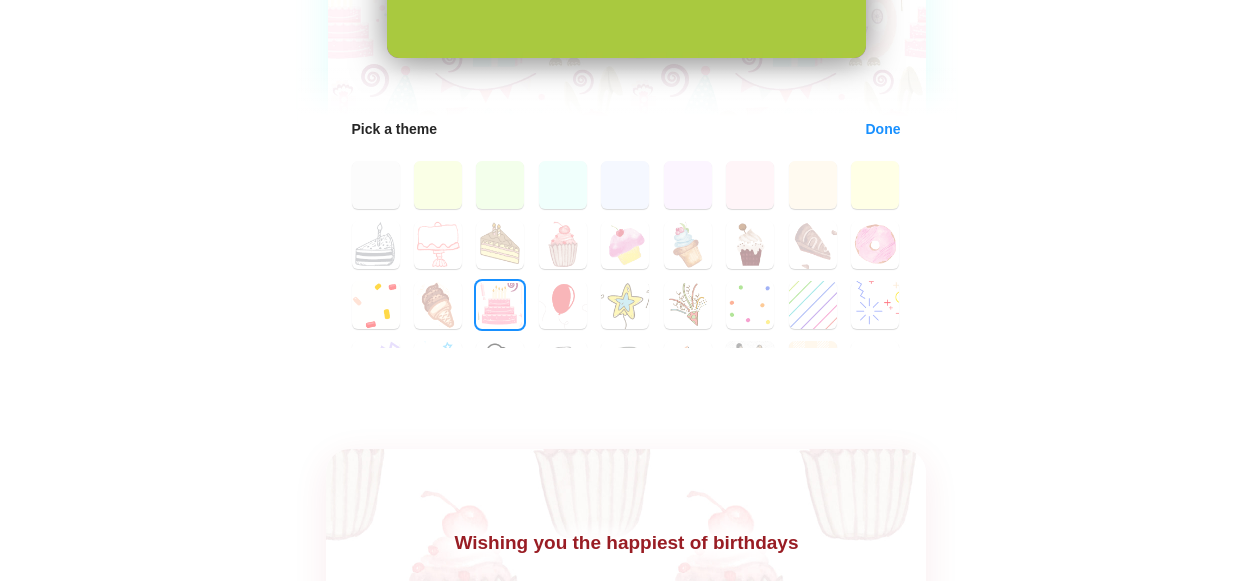 scroll, scrollTop: 1036, scrollLeft: 0, axis: vertical 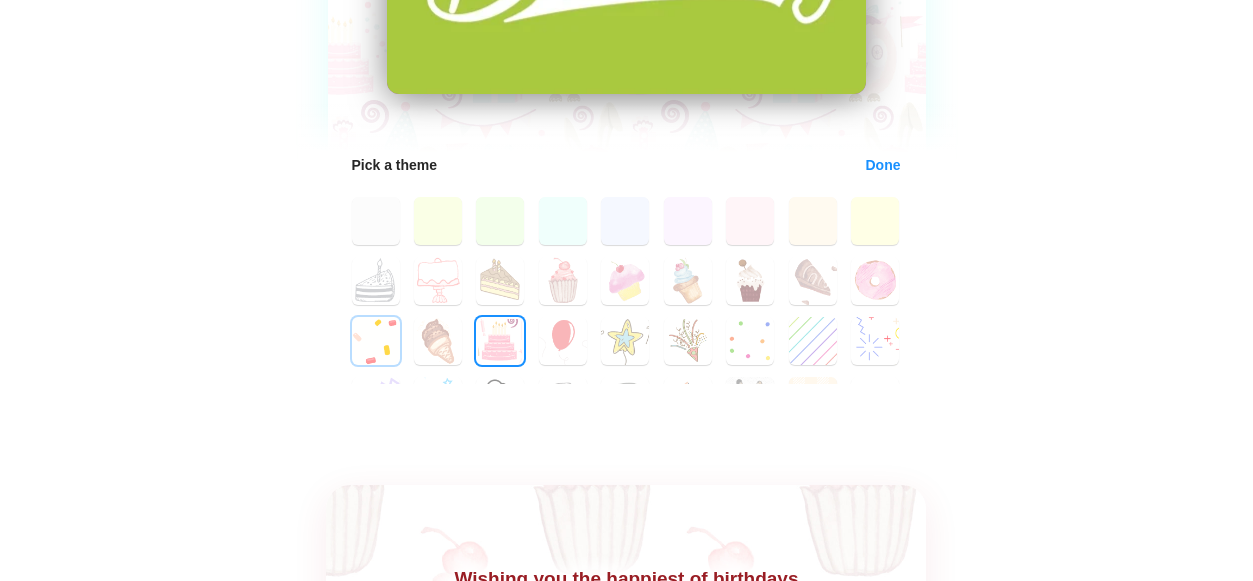 click on "18" at bounding box center (376, 341) 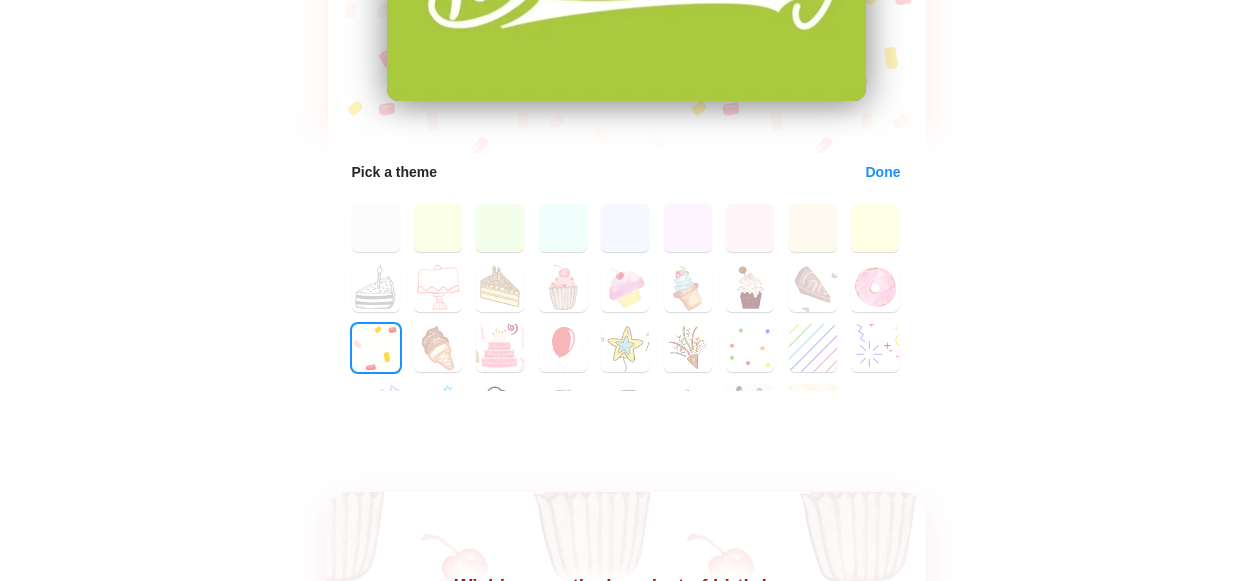 scroll, scrollTop: 1032, scrollLeft: 0, axis: vertical 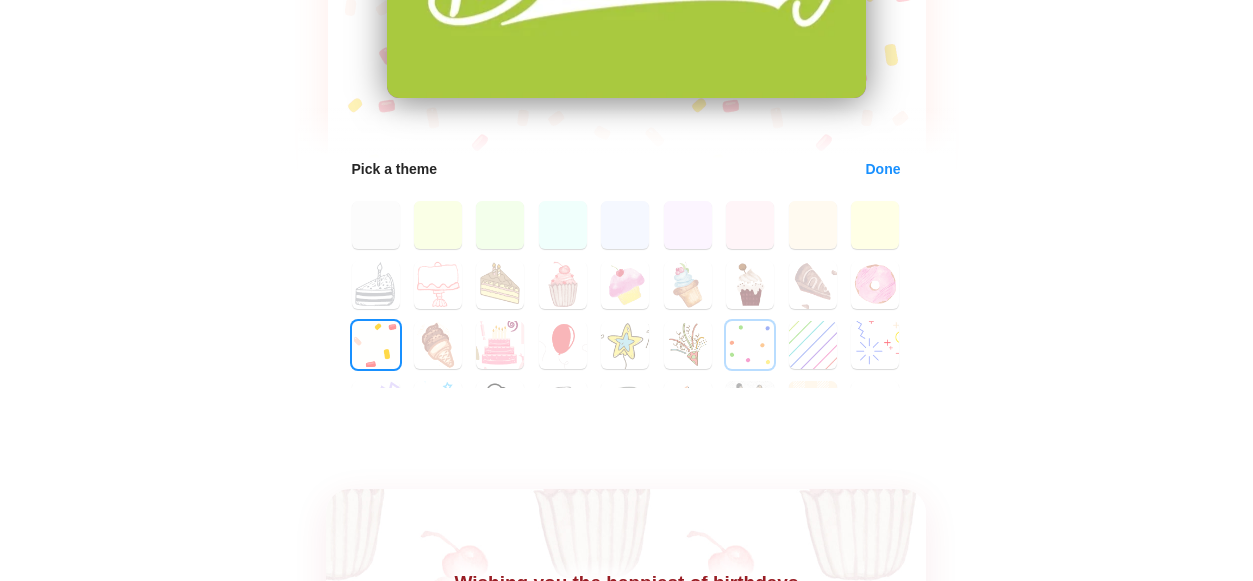 click on "24" at bounding box center (750, 345) 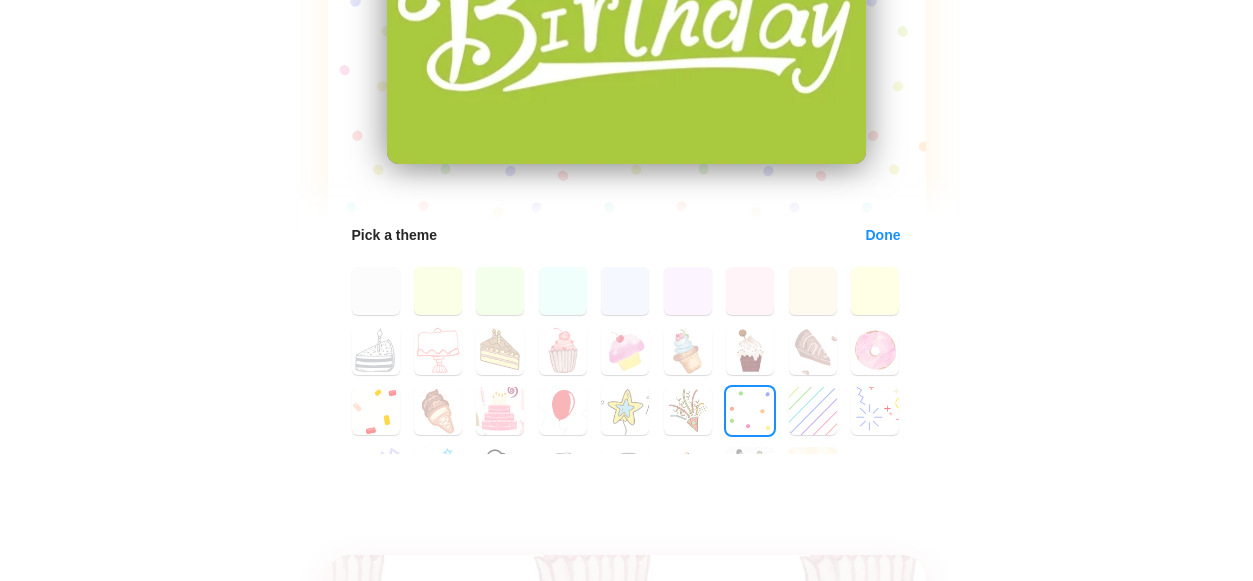 scroll, scrollTop: 1070, scrollLeft: 0, axis: vertical 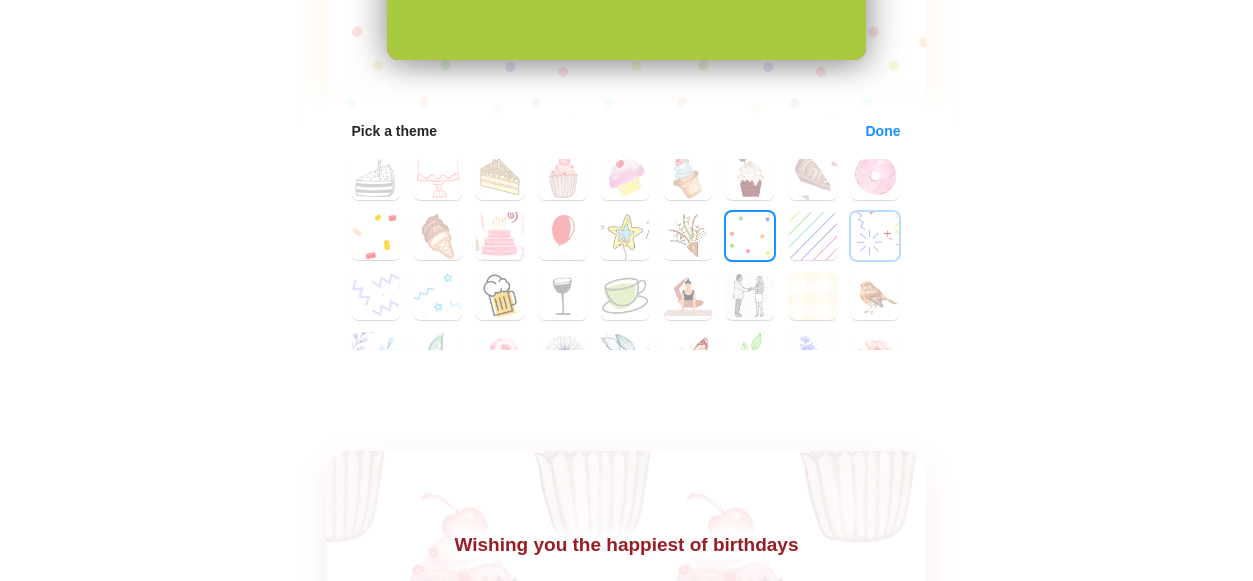 click on "26" at bounding box center (875, 236) 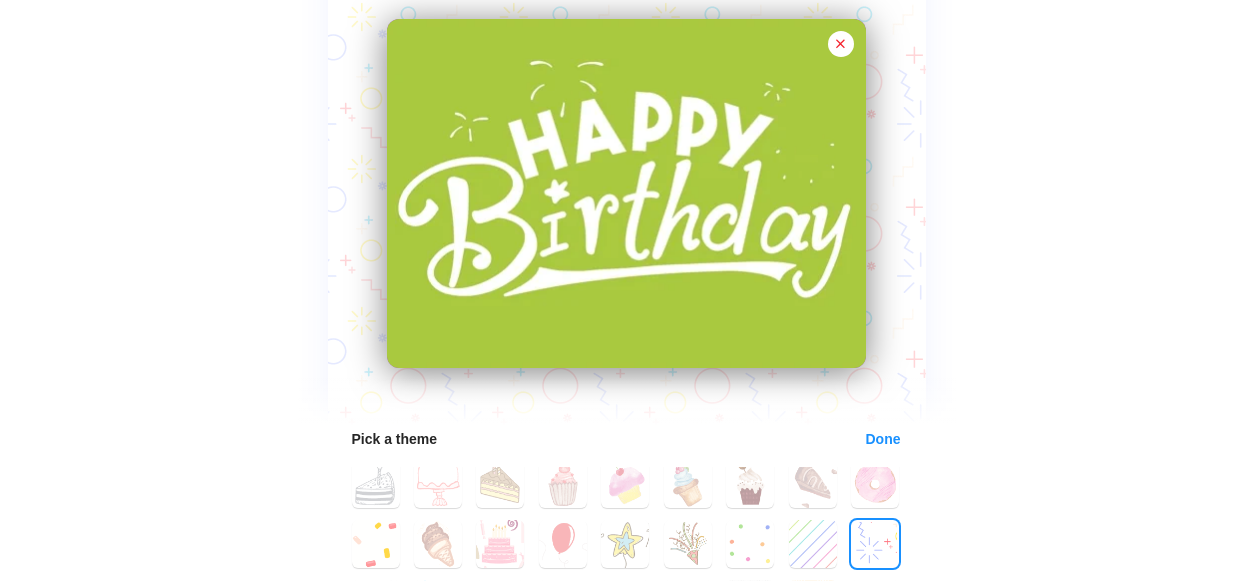 scroll, scrollTop: 969, scrollLeft: 0, axis: vertical 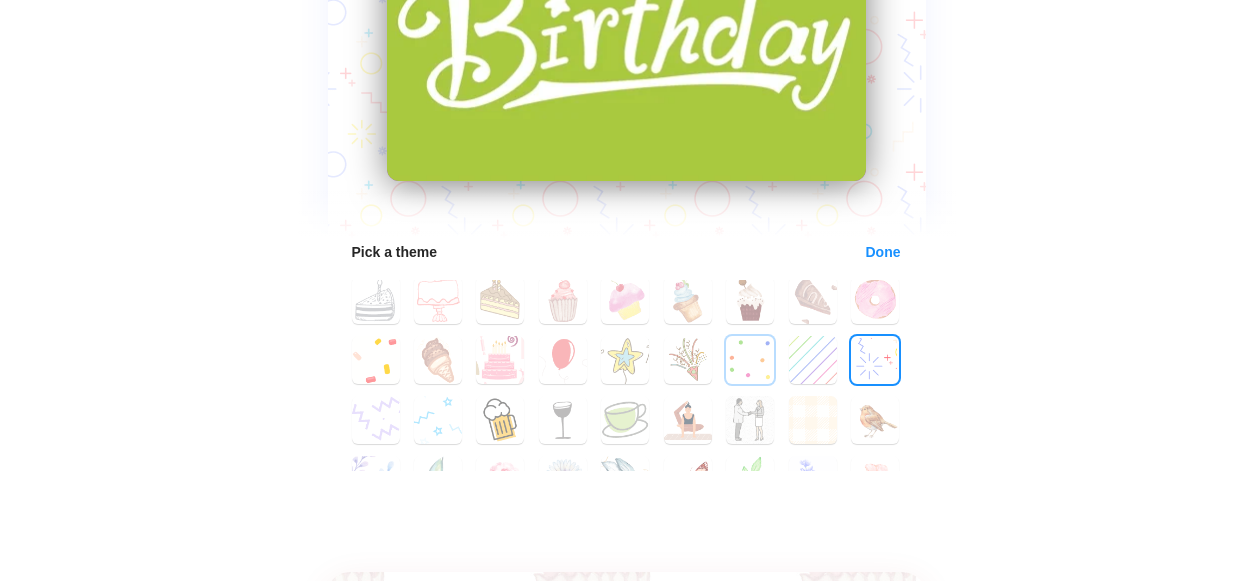 click on "24" at bounding box center (750, 360) 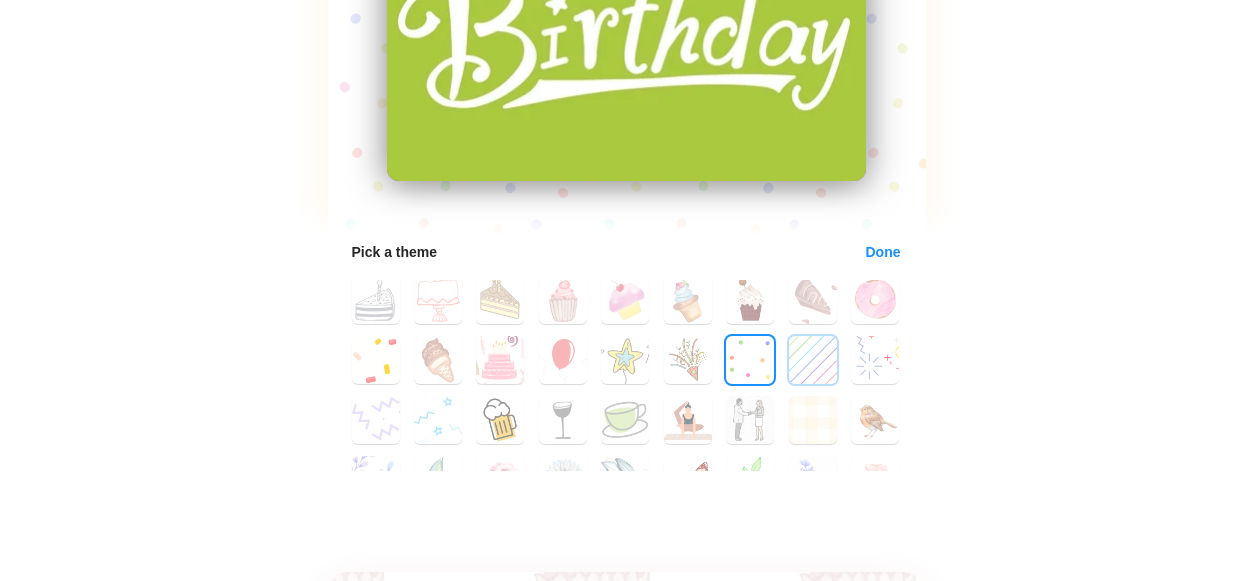 click on "25" at bounding box center [813, 360] 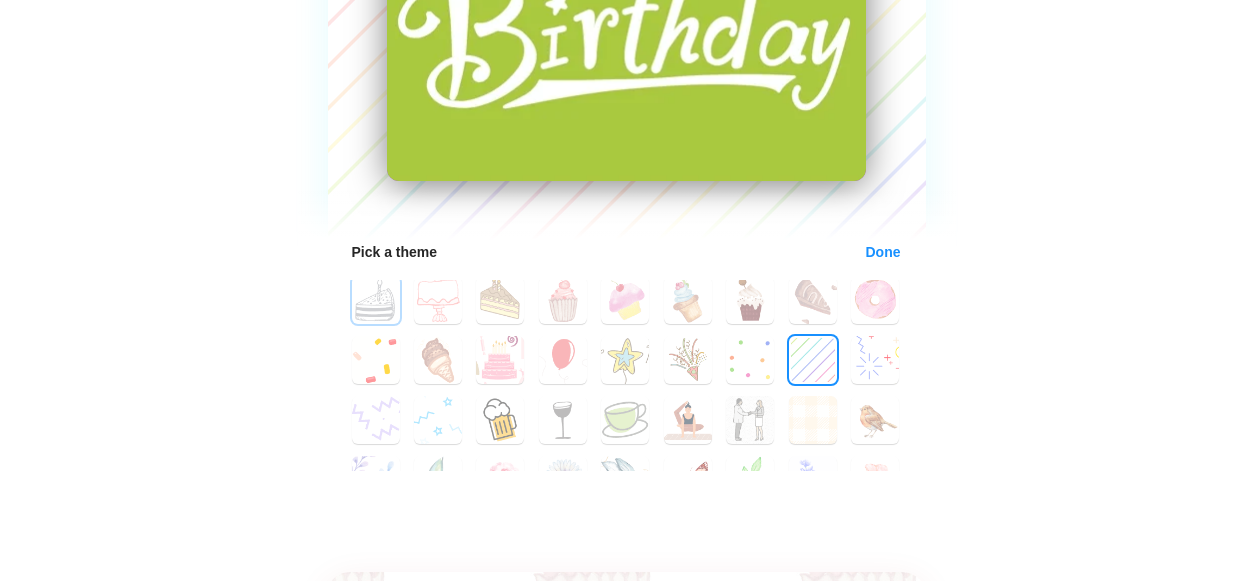 click on "9" at bounding box center (376, 300) 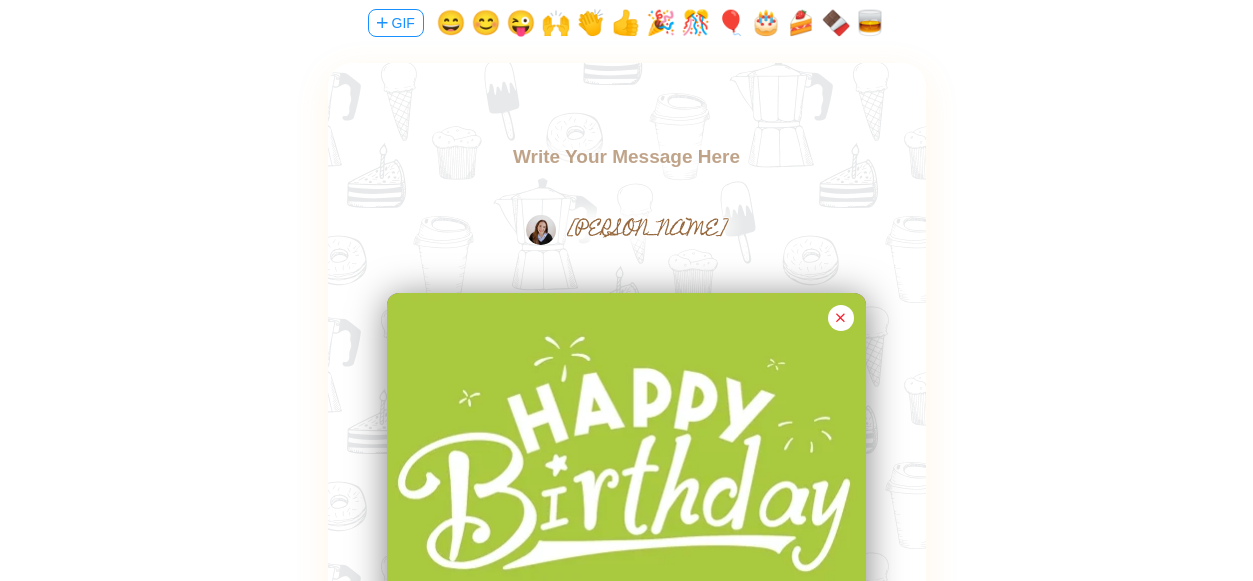 scroll, scrollTop: 536, scrollLeft: 0, axis: vertical 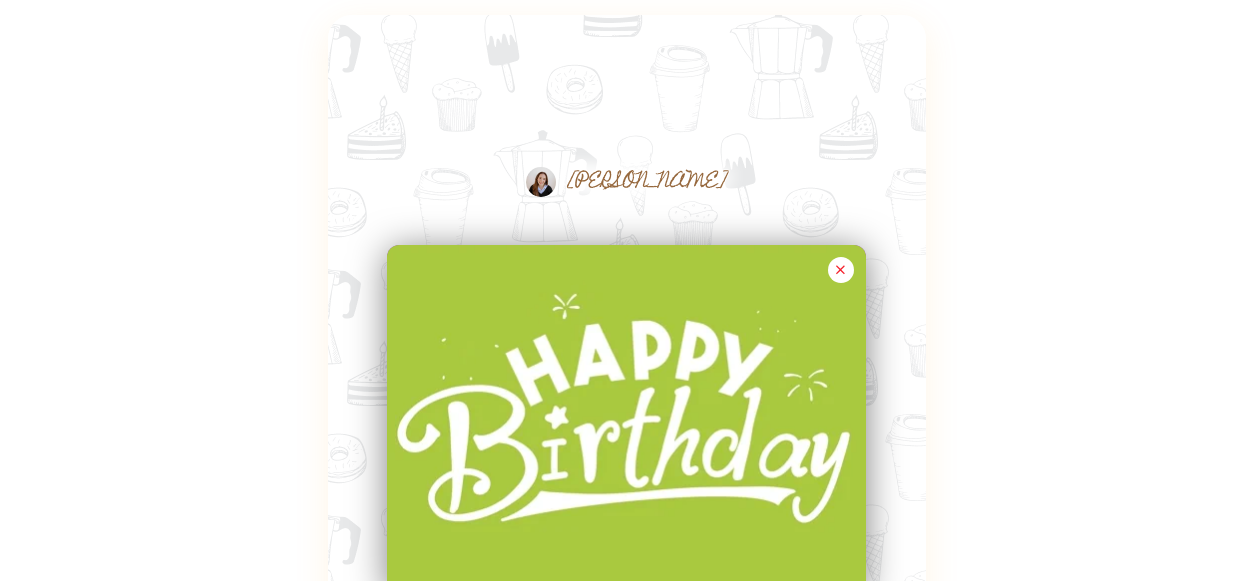 click at bounding box center [627, 116] 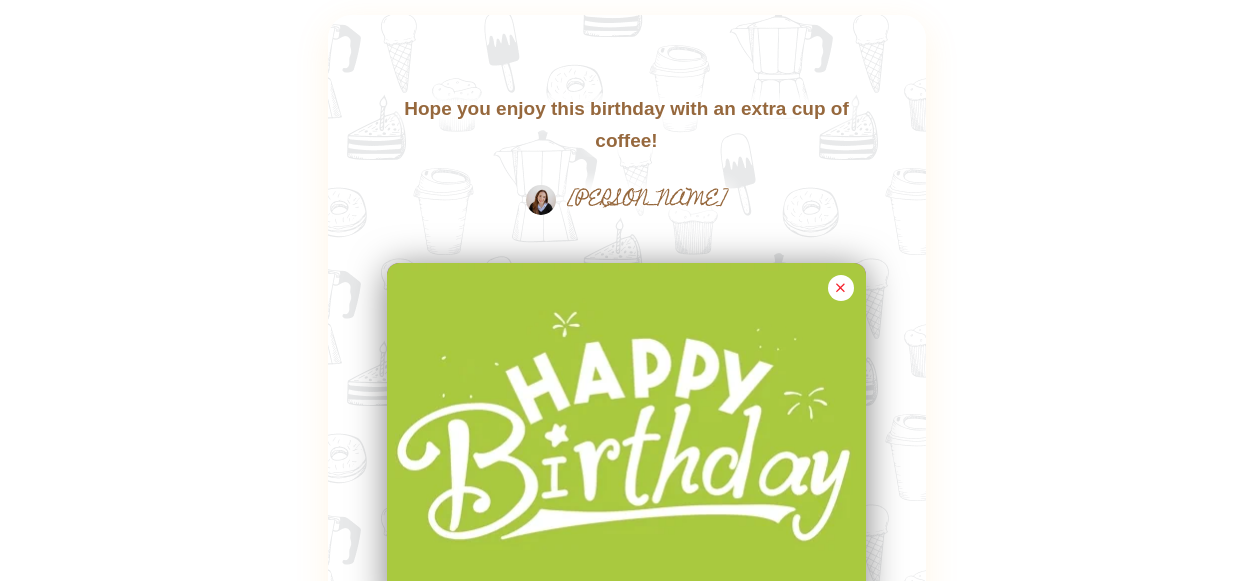 click on "Hope you enjoy this birthday with an extra cup of coffee!" at bounding box center [627, 125] 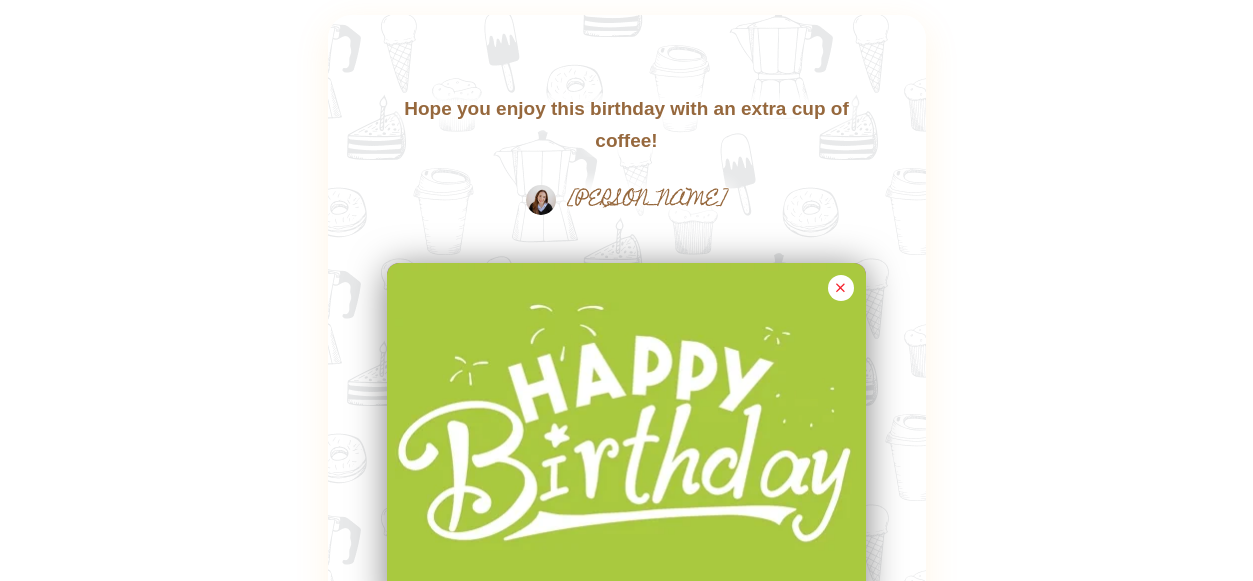 click on "Hope you enjoy this birthday with an extra cup of coffee!" at bounding box center [627, 125] 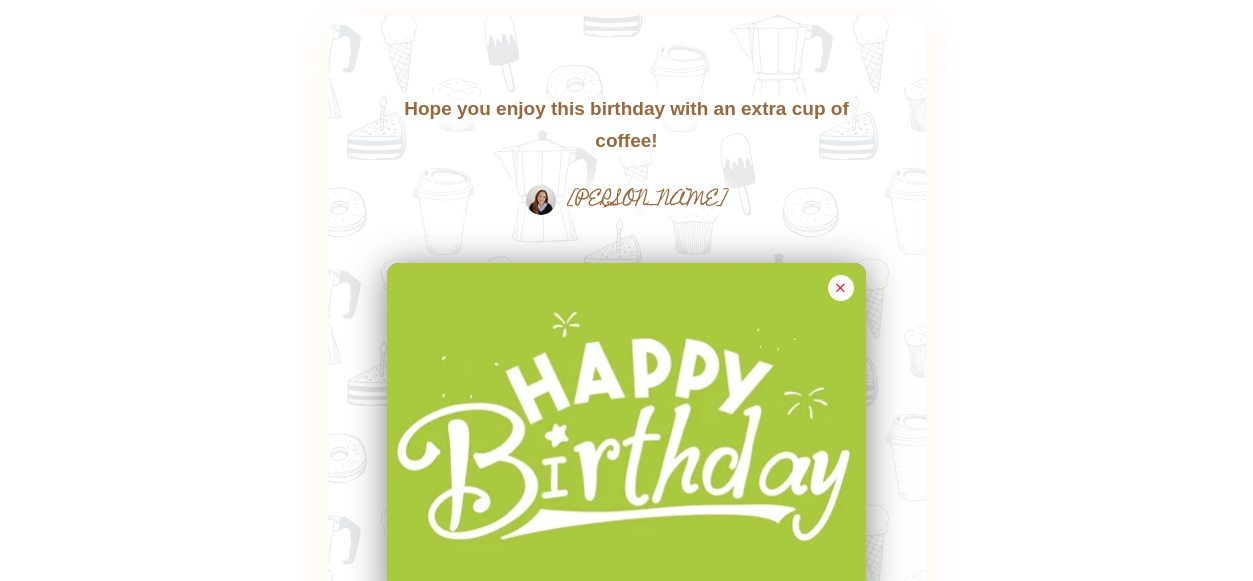 click on "Hope you enjoy this birthday with an extra cup of coffee!" at bounding box center (627, 125) 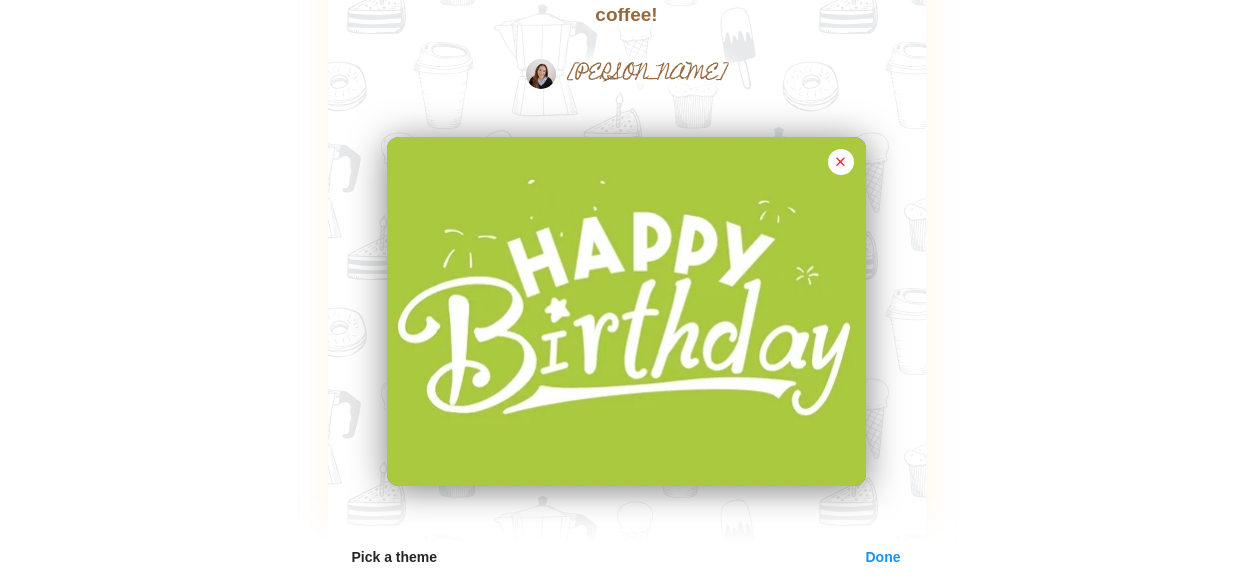 scroll, scrollTop: 512, scrollLeft: 0, axis: vertical 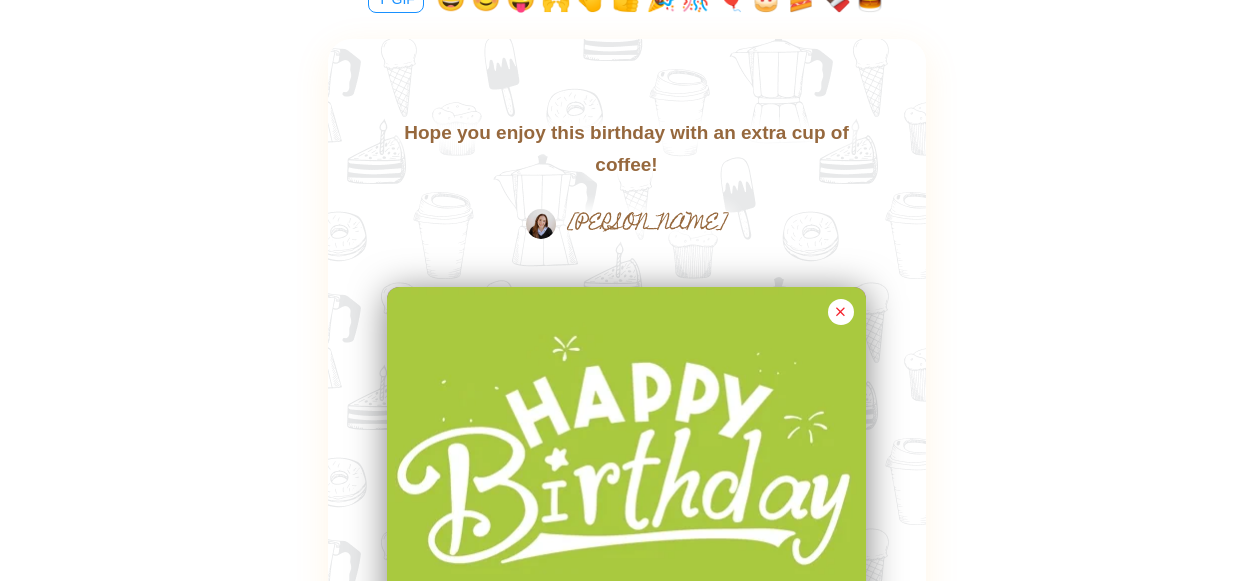 click on "Hope you enjoy this birthday with an extra cup of coffee!" at bounding box center [627, 149] 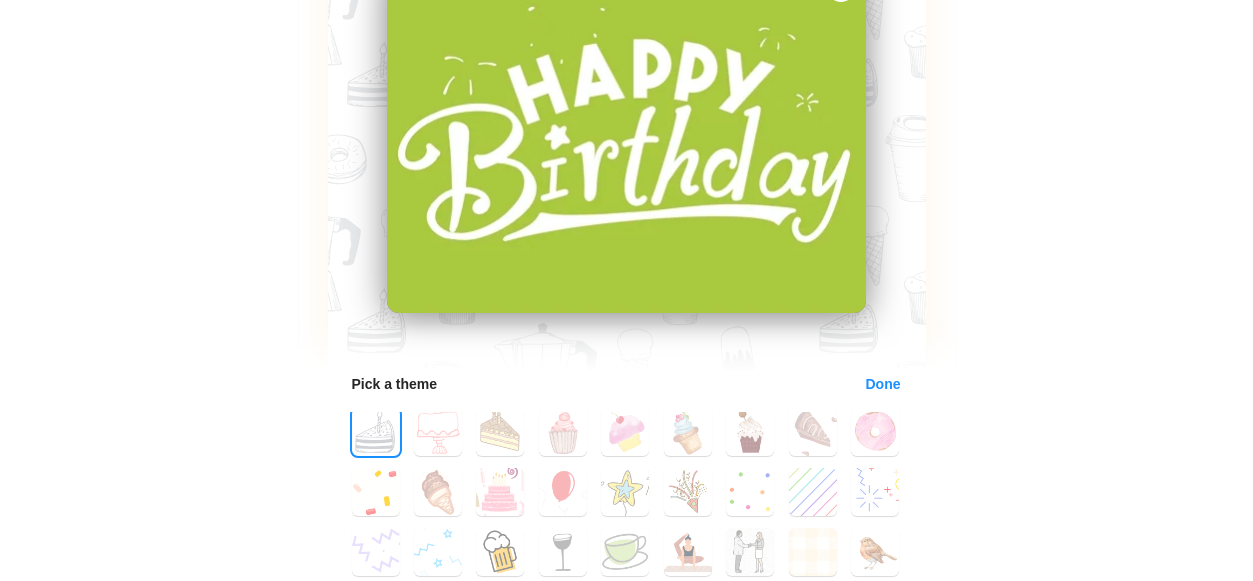 scroll, scrollTop: 1138, scrollLeft: 0, axis: vertical 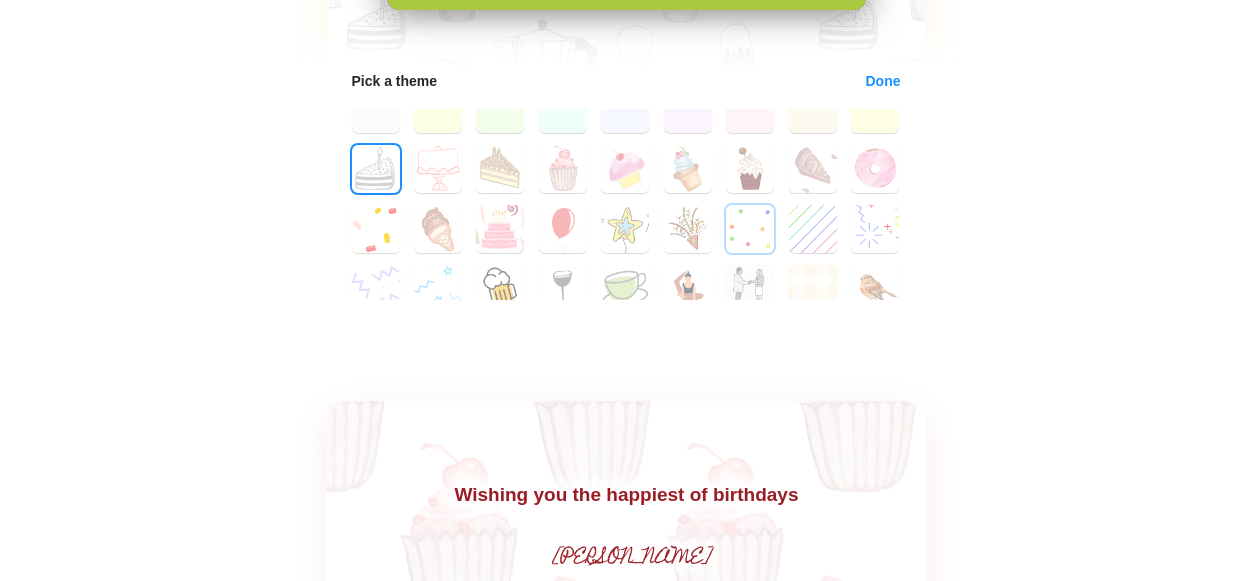 click on "24" at bounding box center [750, 229] 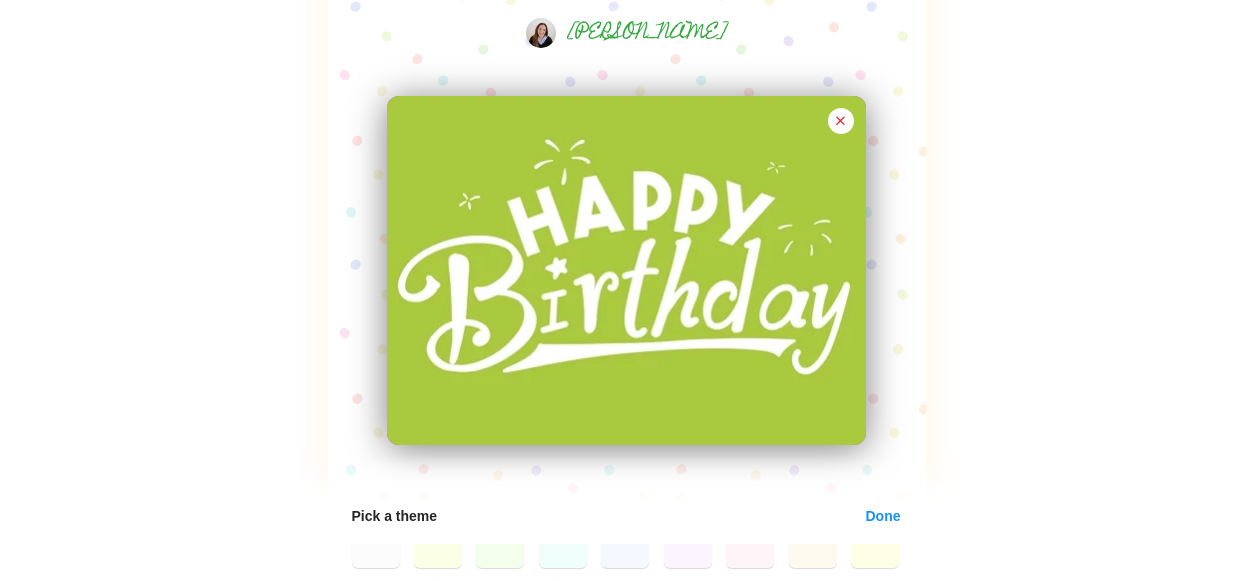 scroll, scrollTop: 582, scrollLeft: 0, axis: vertical 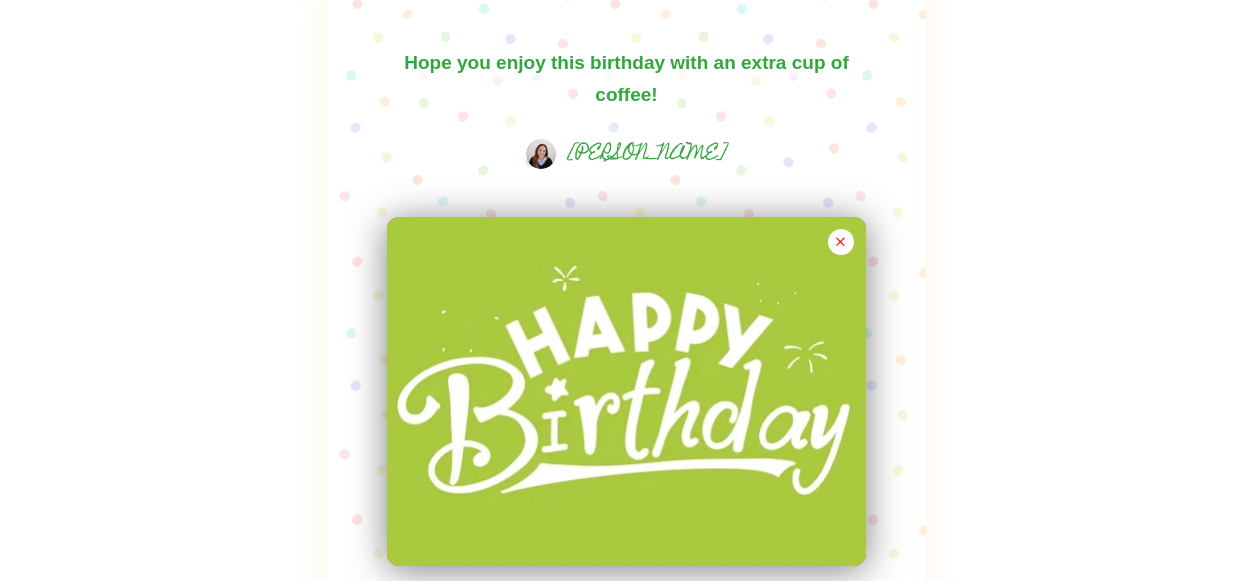 drag, startPoint x: 696, startPoint y: 107, endPoint x: 457, endPoint y: 72, distance: 241.54916 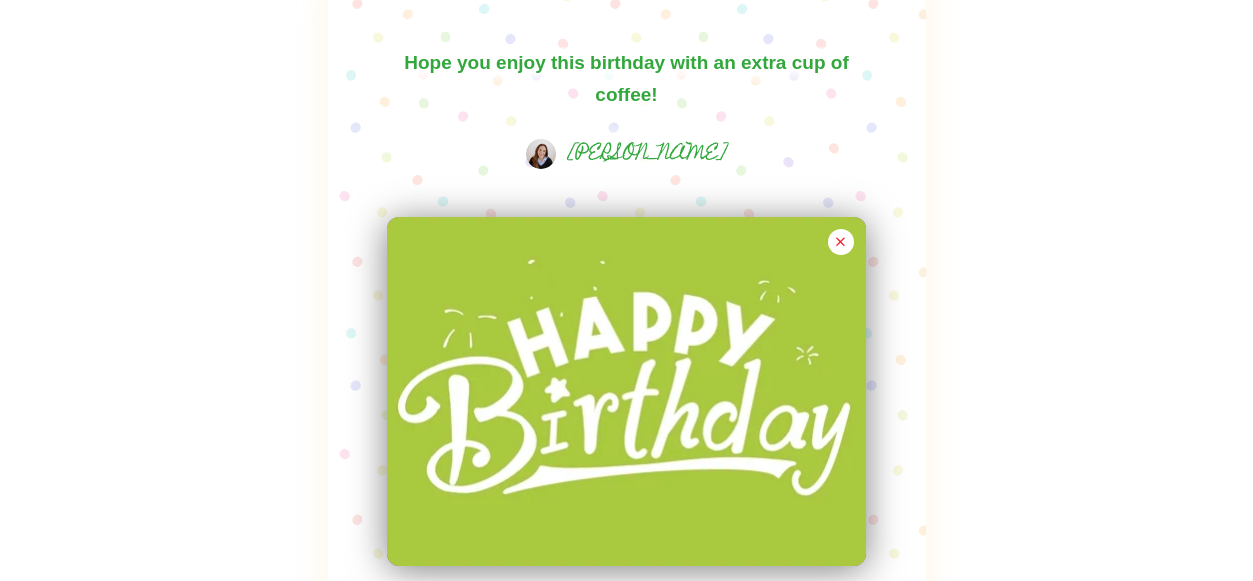 click on "Hope you enjoy this birthday with an extra cup of coffee!" at bounding box center (627, 79) 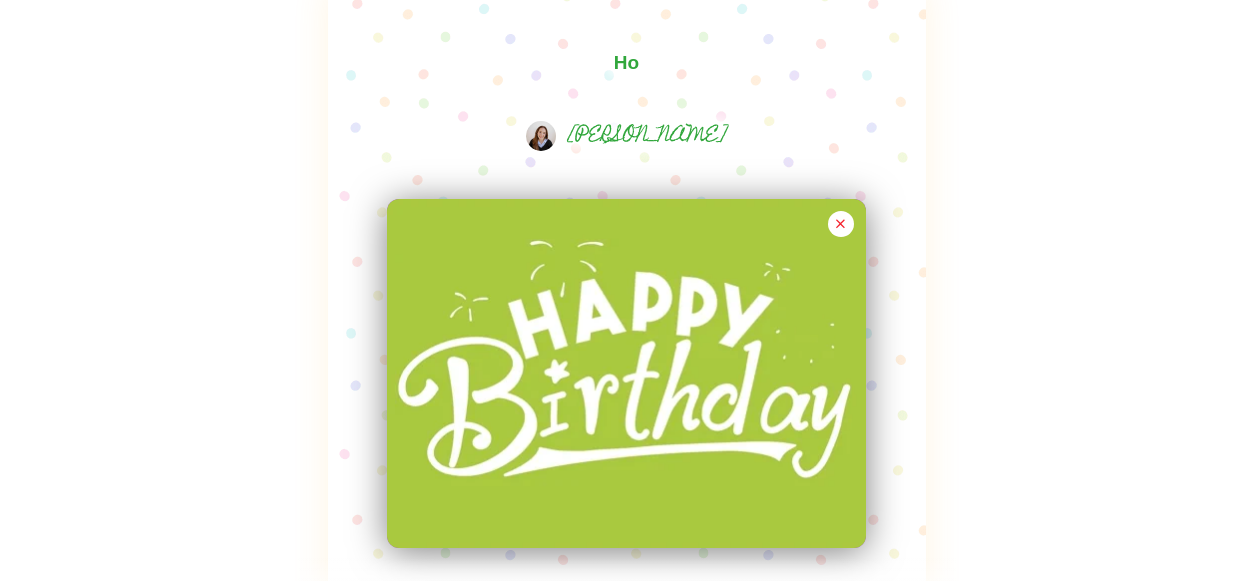 type on "H" 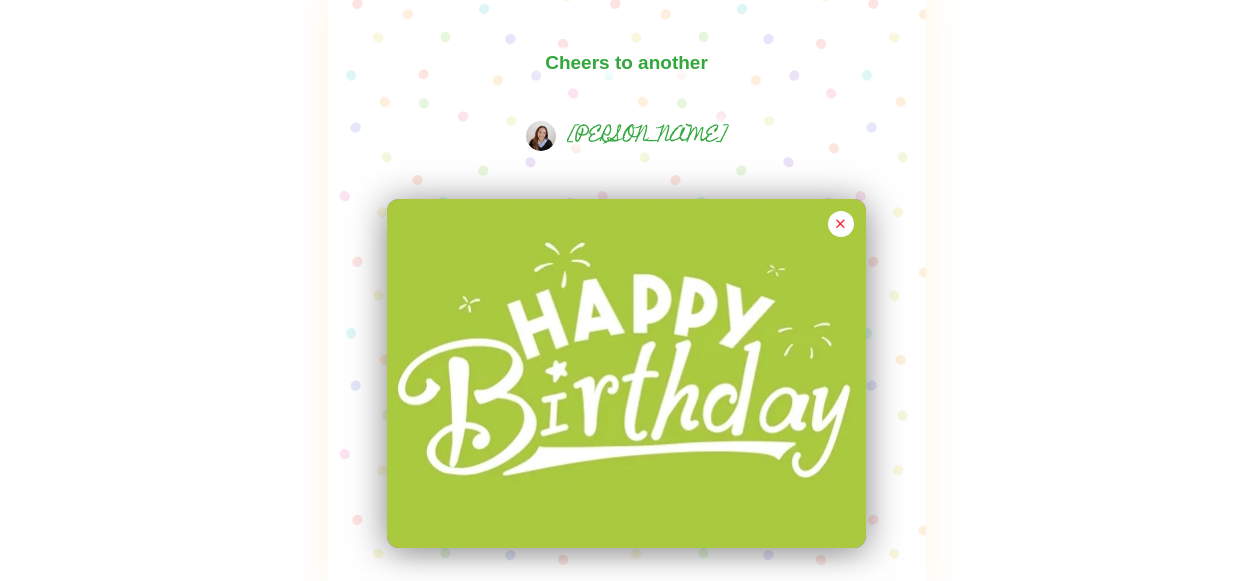 type on "Cheers to another" 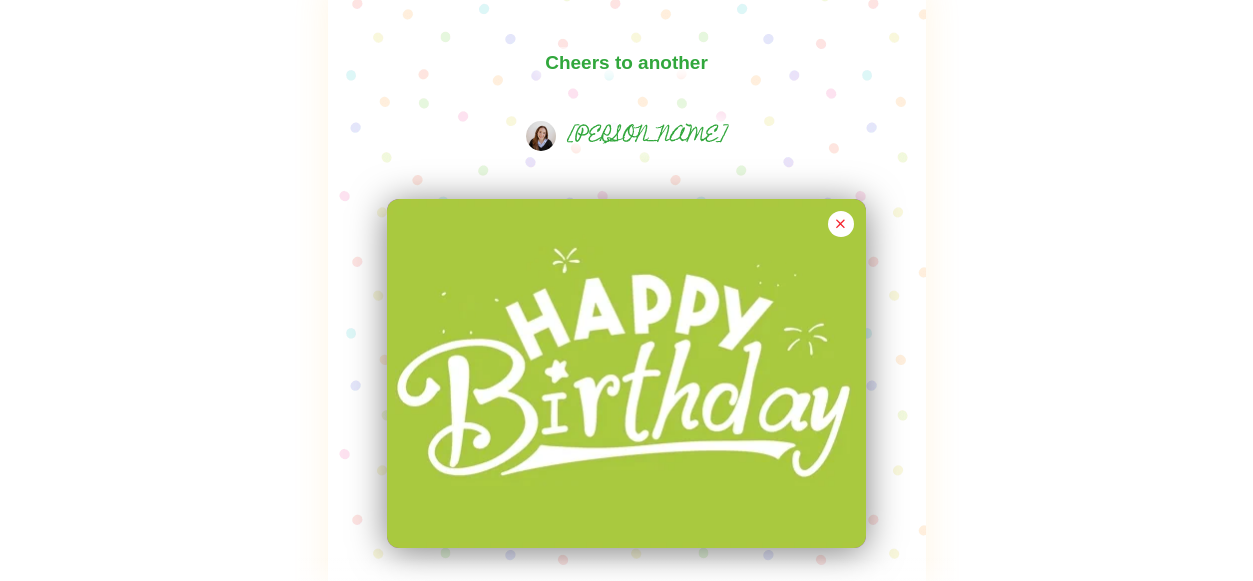 drag, startPoint x: 725, startPoint y: 70, endPoint x: 514, endPoint y: 57, distance: 211.4001 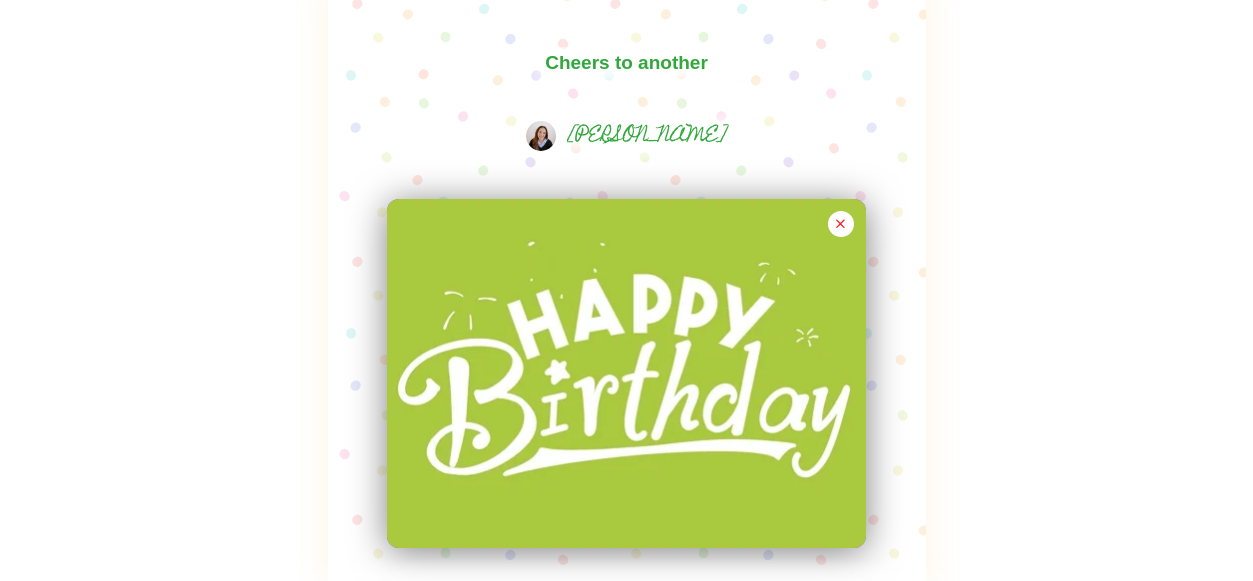 click on "Cheers to another" at bounding box center [627, 70] 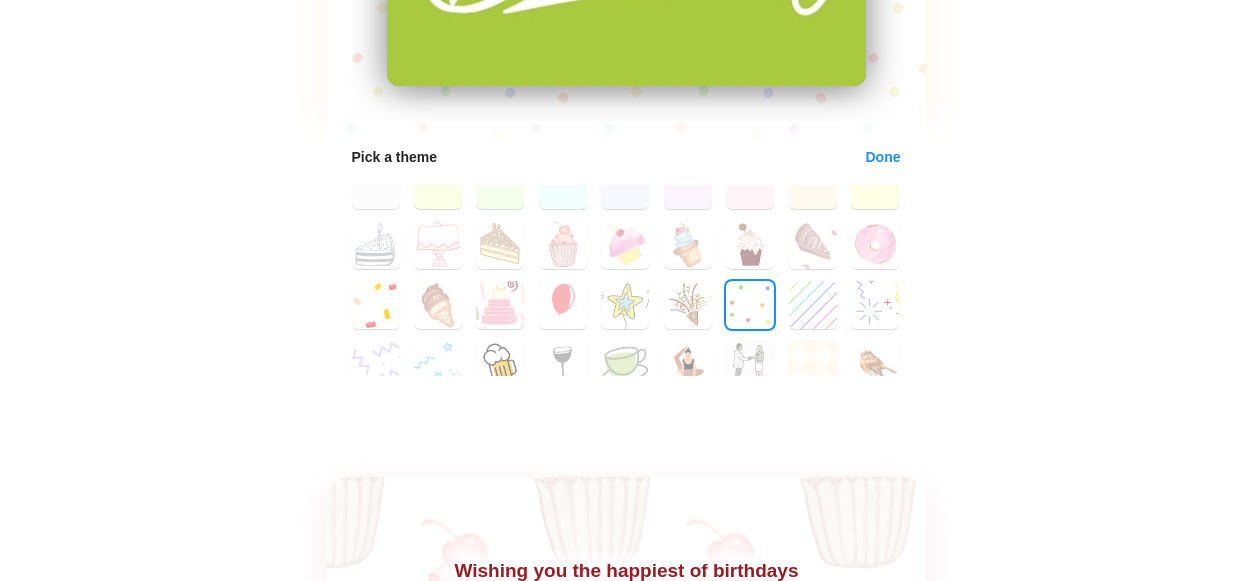 scroll, scrollTop: 1036, scrollLeft: 0, axis: vertical 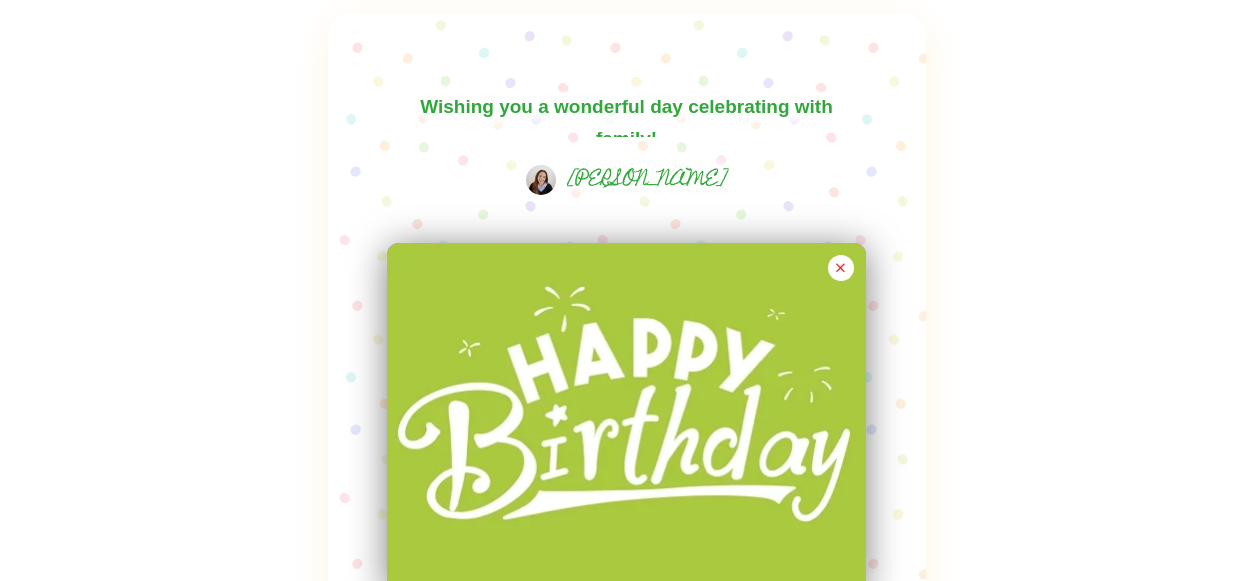 click on "Wishing you a wonderful day celebrating with family!" at bounding box center (627, 114) 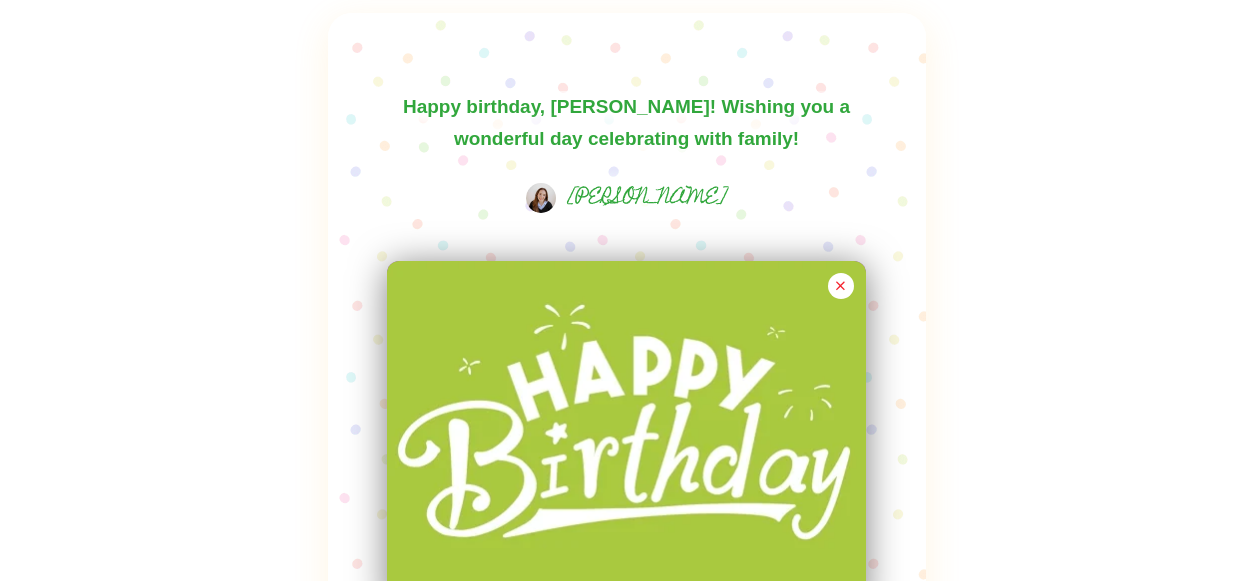 click on "Happy birthday, [PERSON_NAME]! Wishing you a wonderful day celebrating with family!" at bounding box center [627, 123] 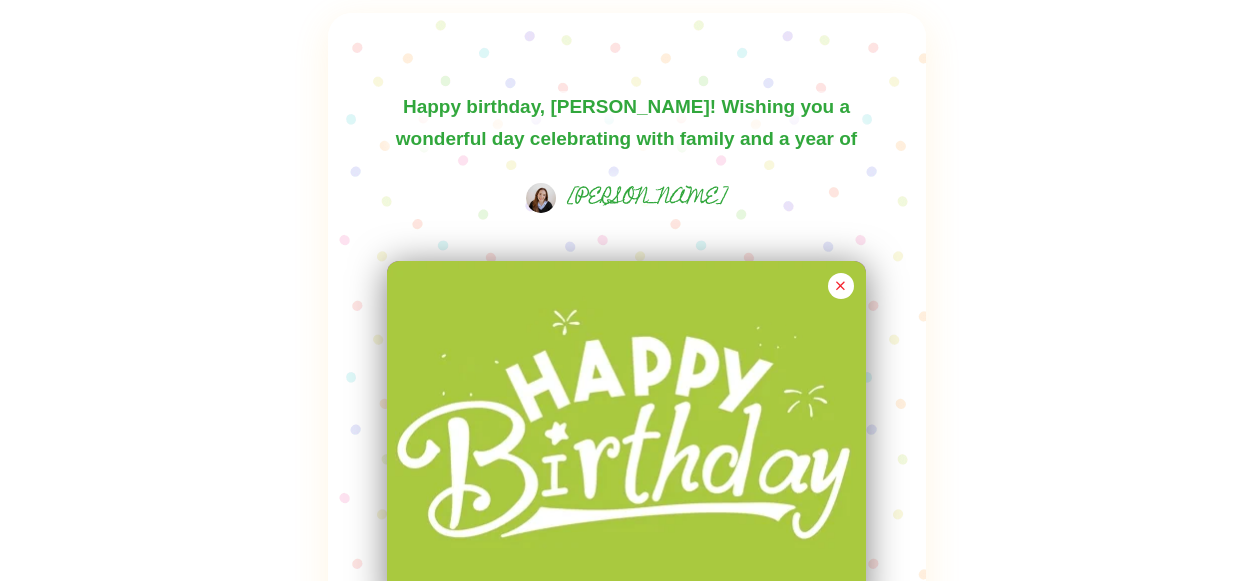 drag, startPoint x: 816, startPoint y: 143, endPoint x: 666, endPoint y: 135, distance: 150.21318 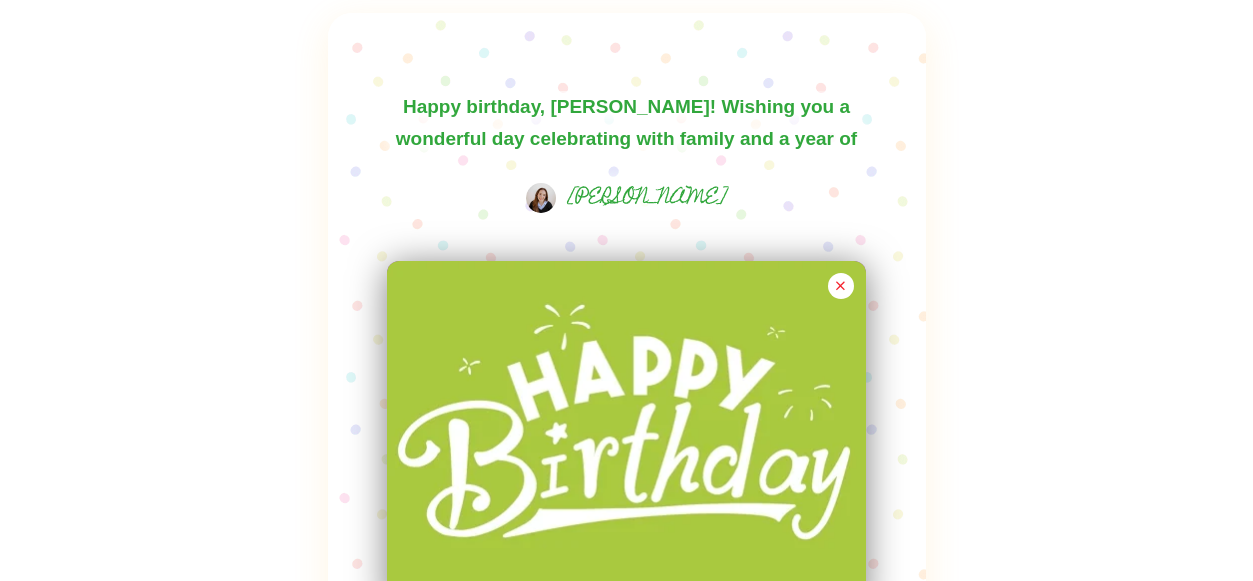 click on "Happy birthday, [PERSON_NAME]! Wishing you a wonderful day celebrating with family and a year of" at bounding box center (627, 123) 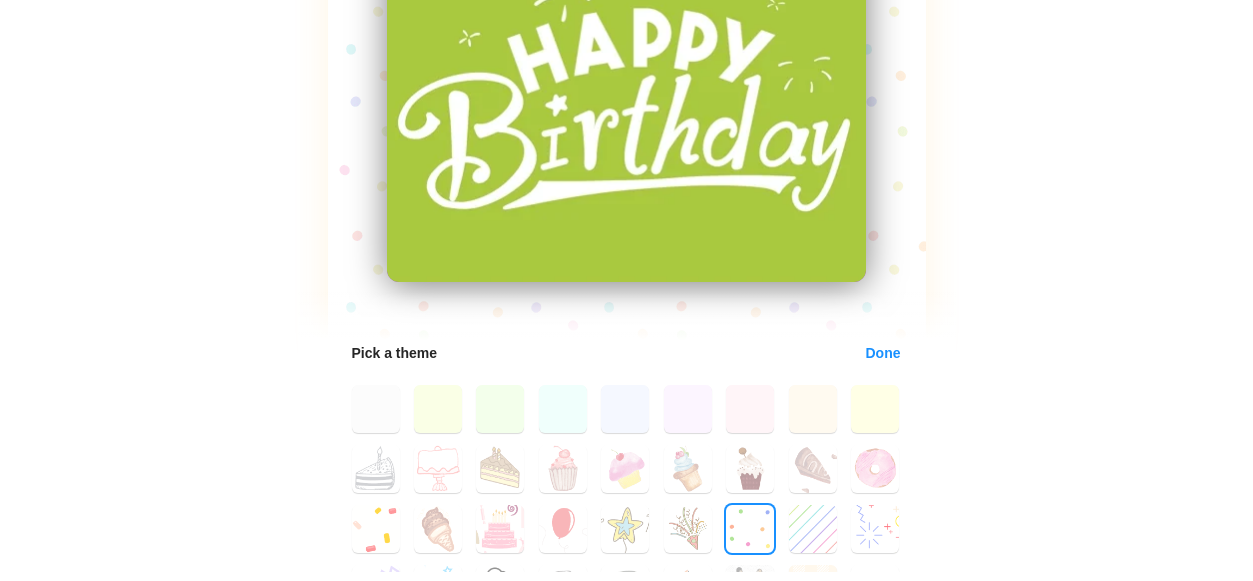 scroll, scrollTop: 1121, scrollLeft: 0, axis: vertical 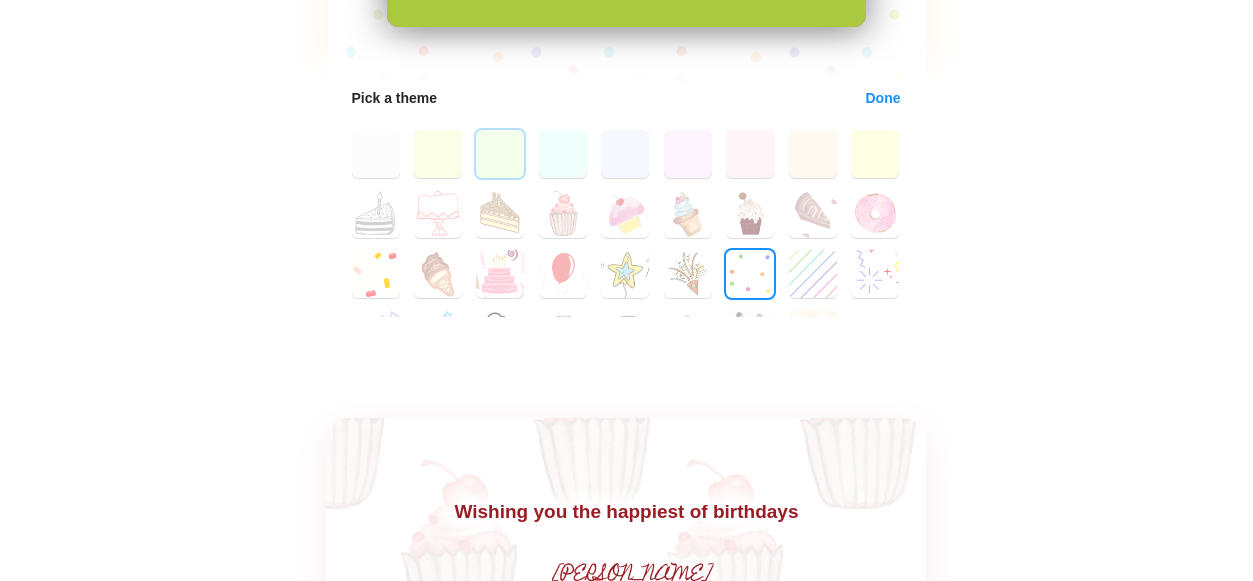 click on "2" at bounding box center [500, 154] 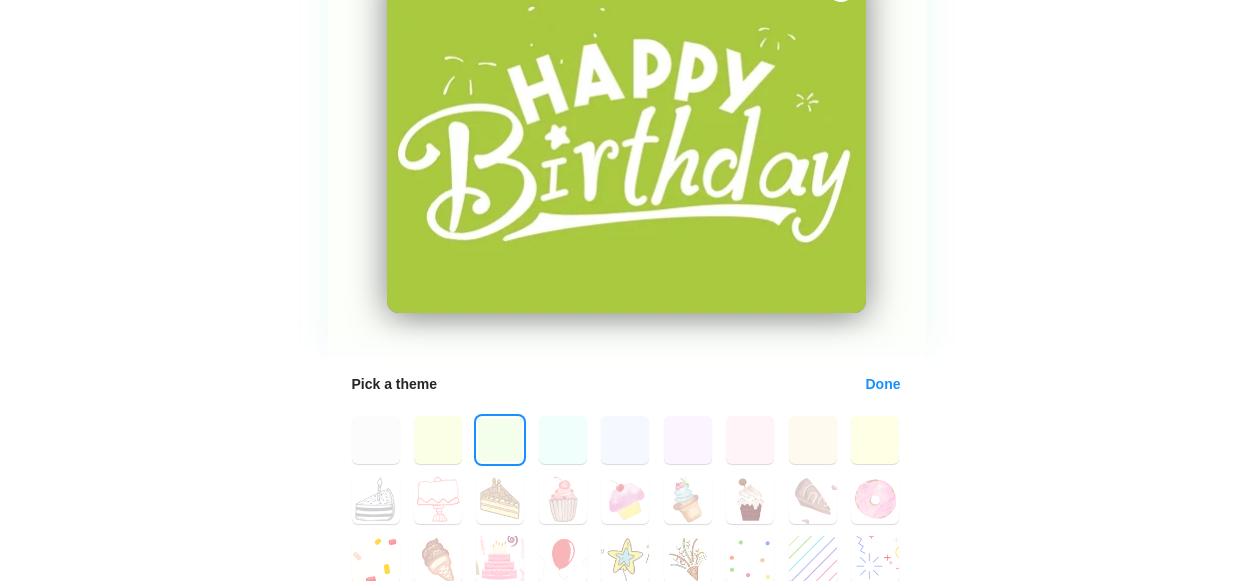 scroll, scrollTop: 949, scrollLeft: 0, axis: vertical 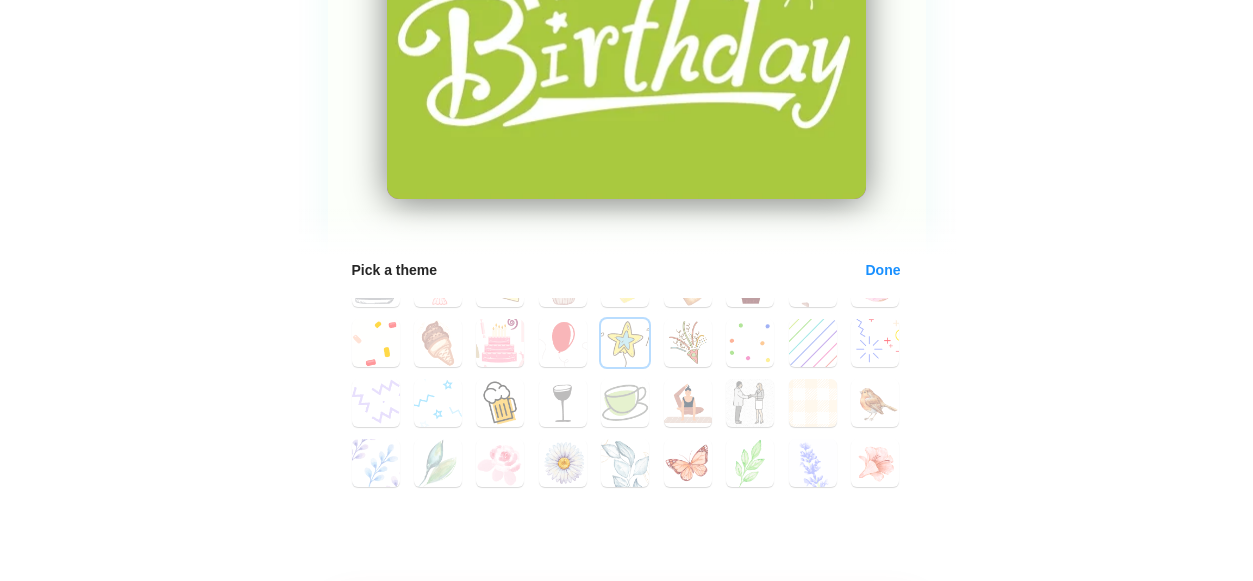 click on "22" at bounding box center [625, 343] 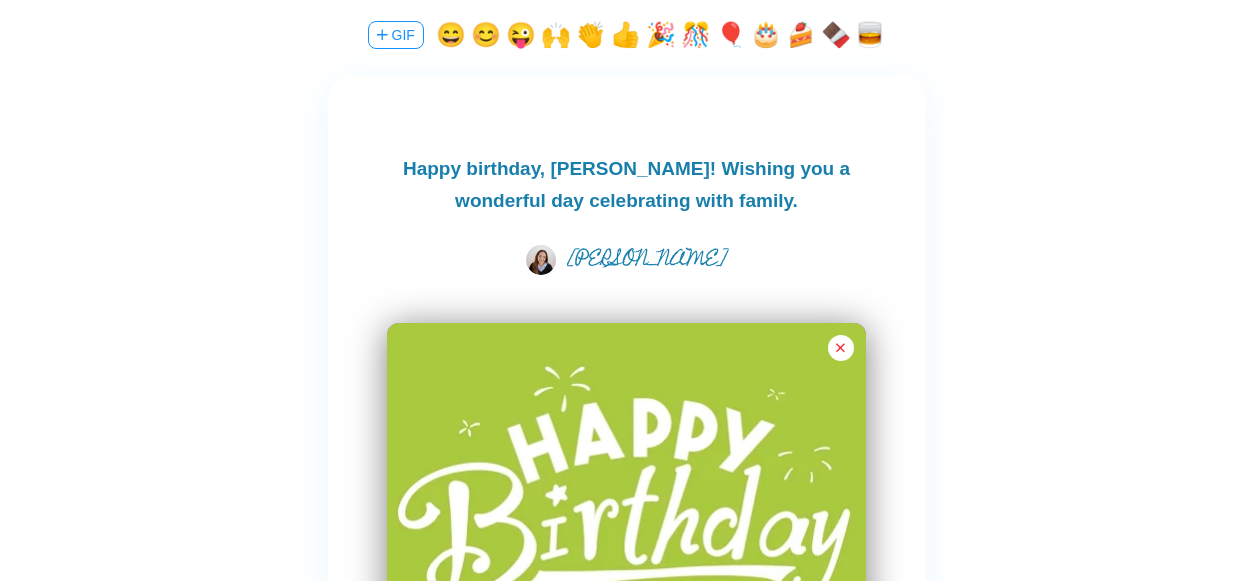 scroll, scrollTop: 475, scrollLeft: 0, axis: vertical 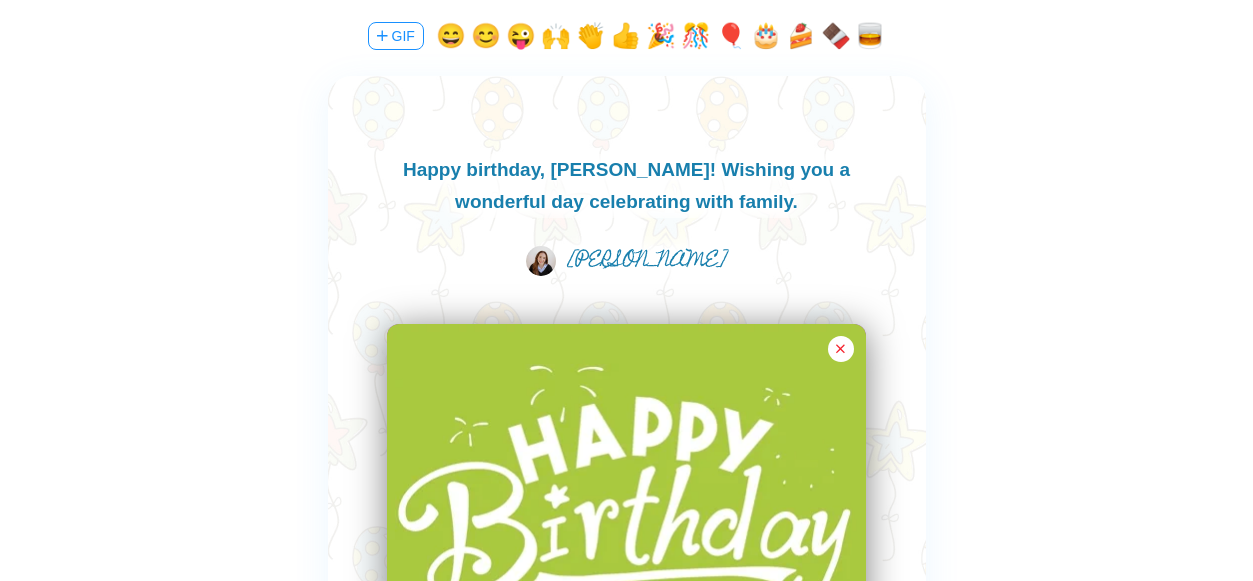 click on "Happy birthday, [PERSON_NAME]! Wishing you a wonderful day celebrating with family." at bounding box center [627, 186] 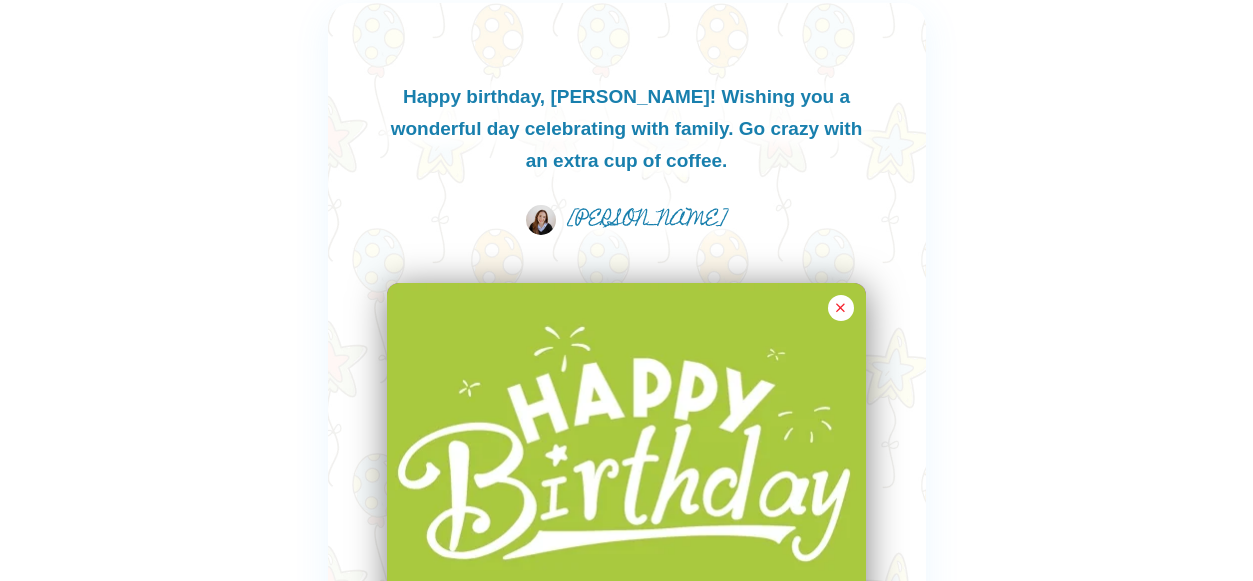 scroll, scrollTop: 539, scrollLeft: 0, axis: vertical 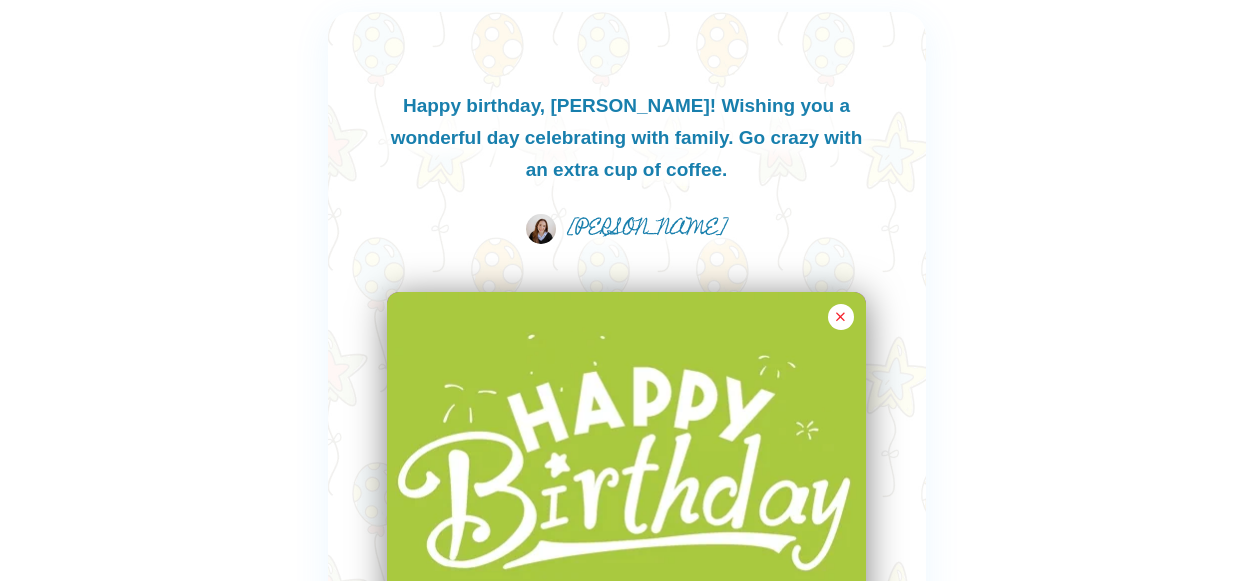 drag, startPoint x: 648, startPoint y: 158, endPoint x: 632, endPoint y: 150, distance: 17.888544 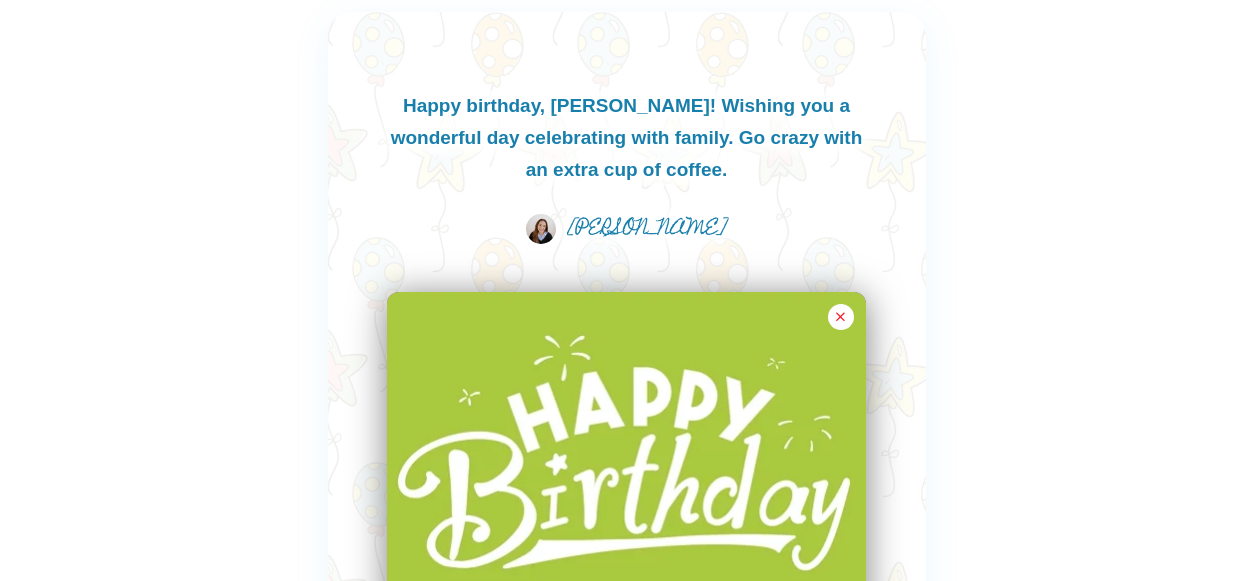 click on "Happy birthday, [PERSON_NAME]! Wishing you a wonderful day celebrating with family. Go crazy with an extra cup of coffee." at bounding box center [627, 138] 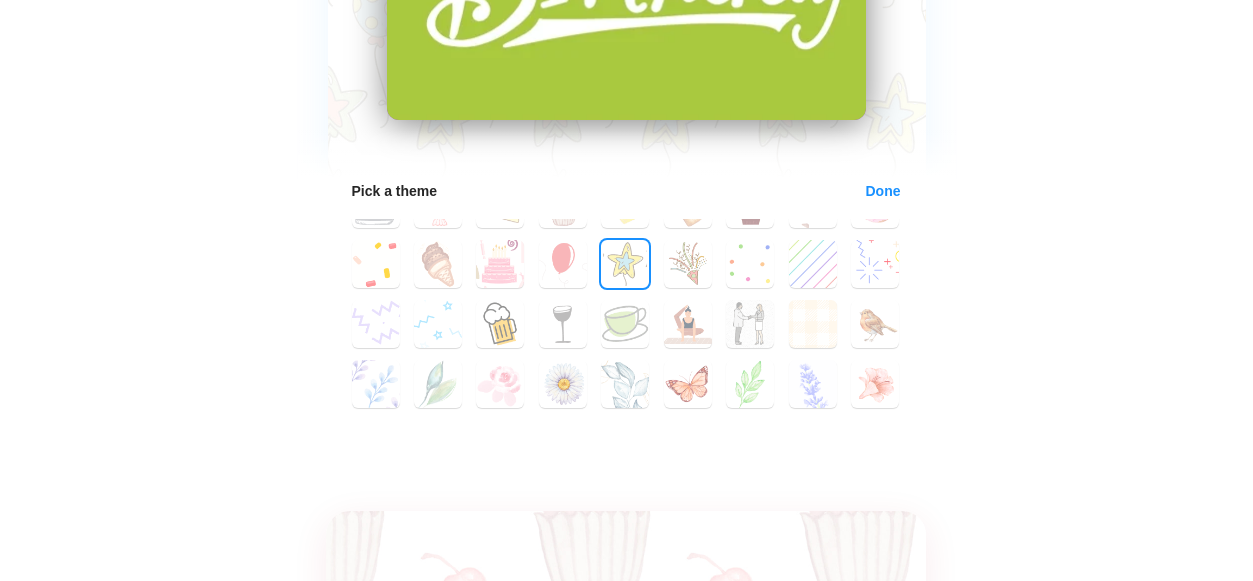 scroll, scrollTop: 1020, scrollLeft: 0, axis: vertical 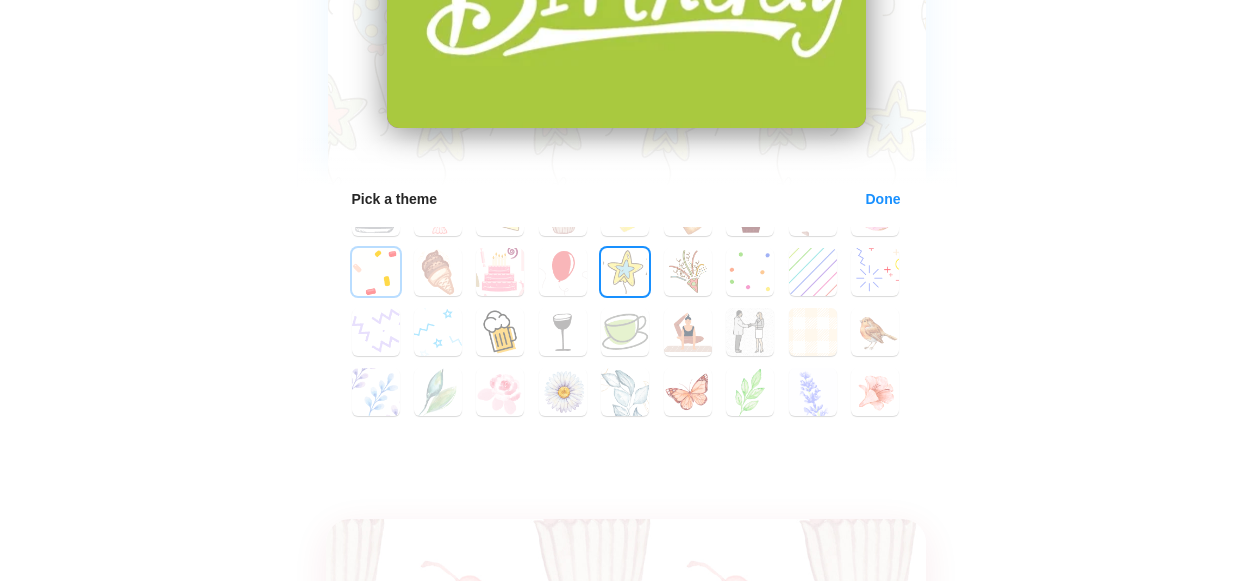 click on "18" at bounding box center (376, 272) 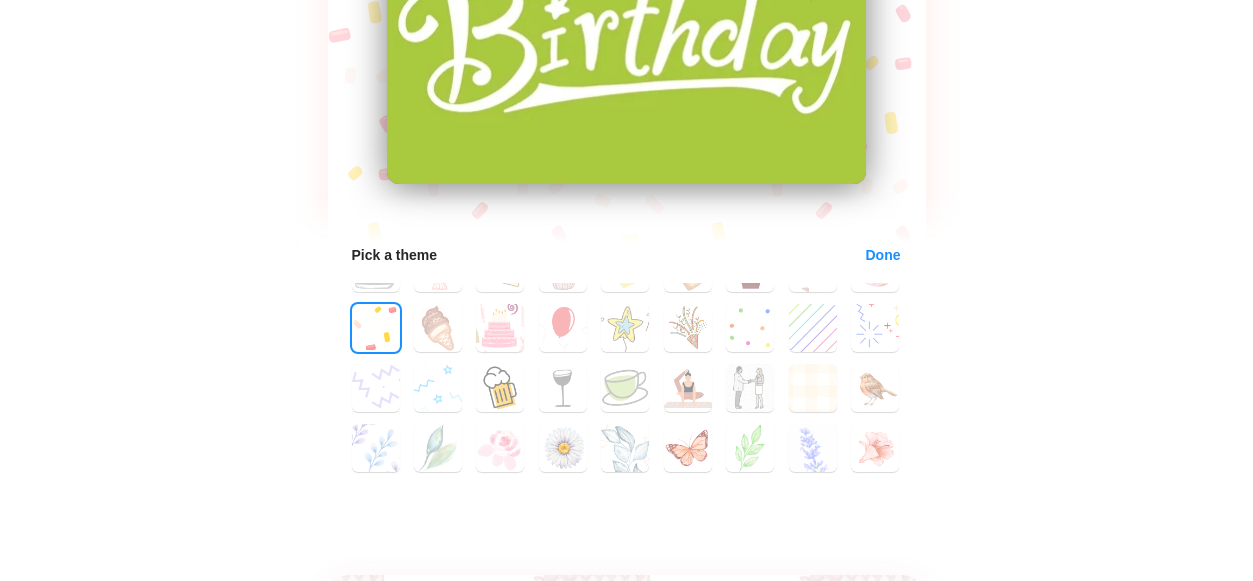 scroll, scrollTop: 993, scrollLeft: 0, axis: vertical 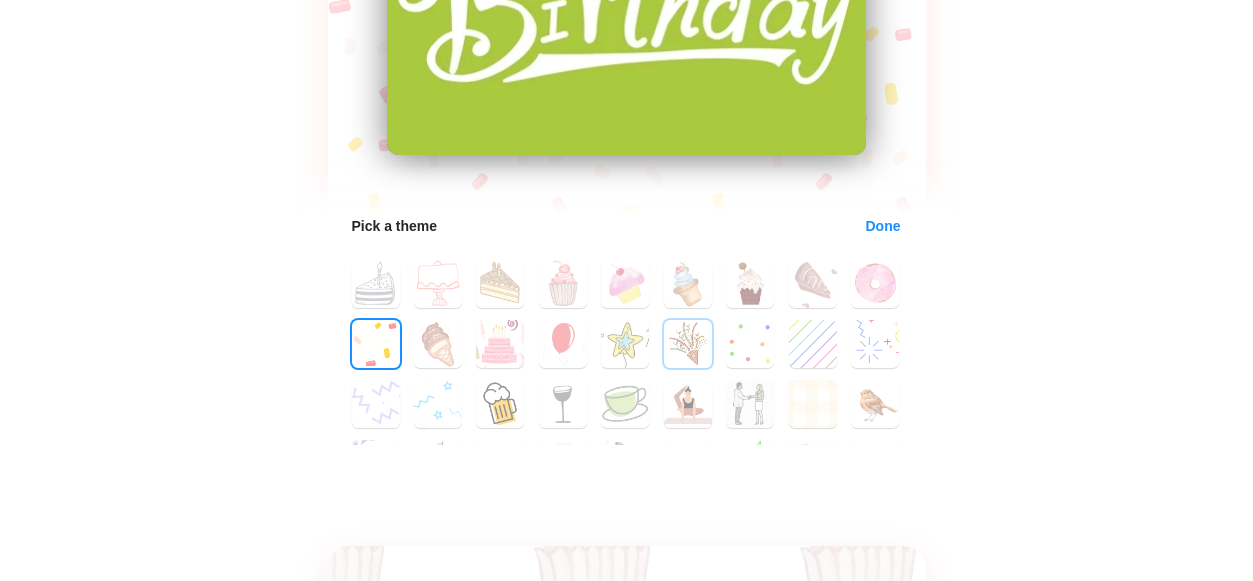 click on "23" at bounding box center [688, 344] 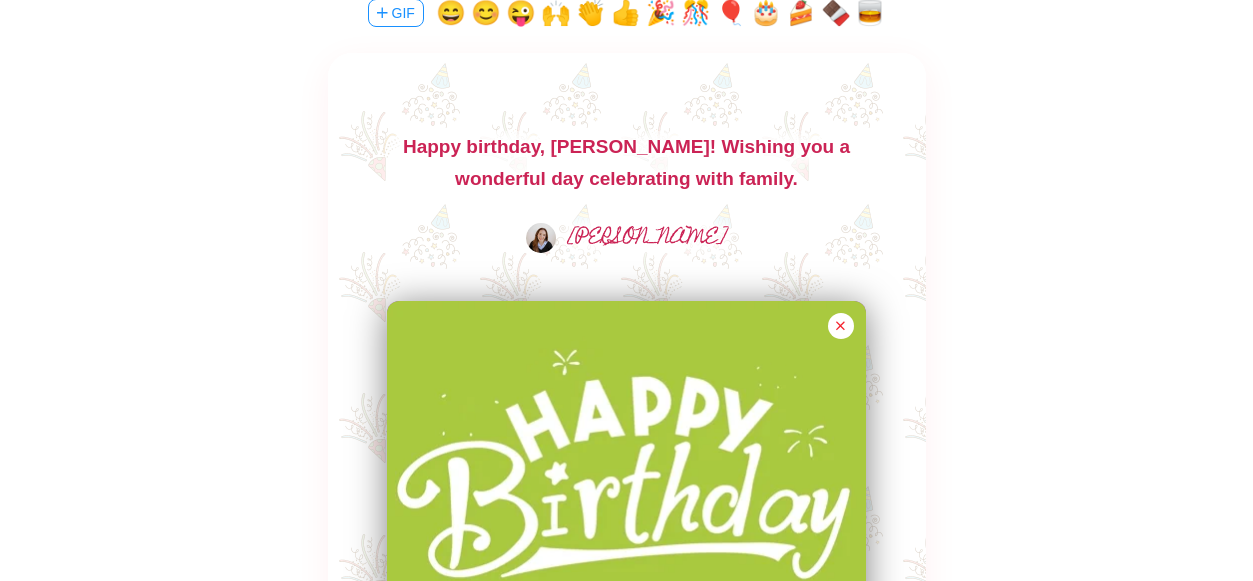 scroll, scrollTop: 489, scrollLeft: 0, axis: vertical 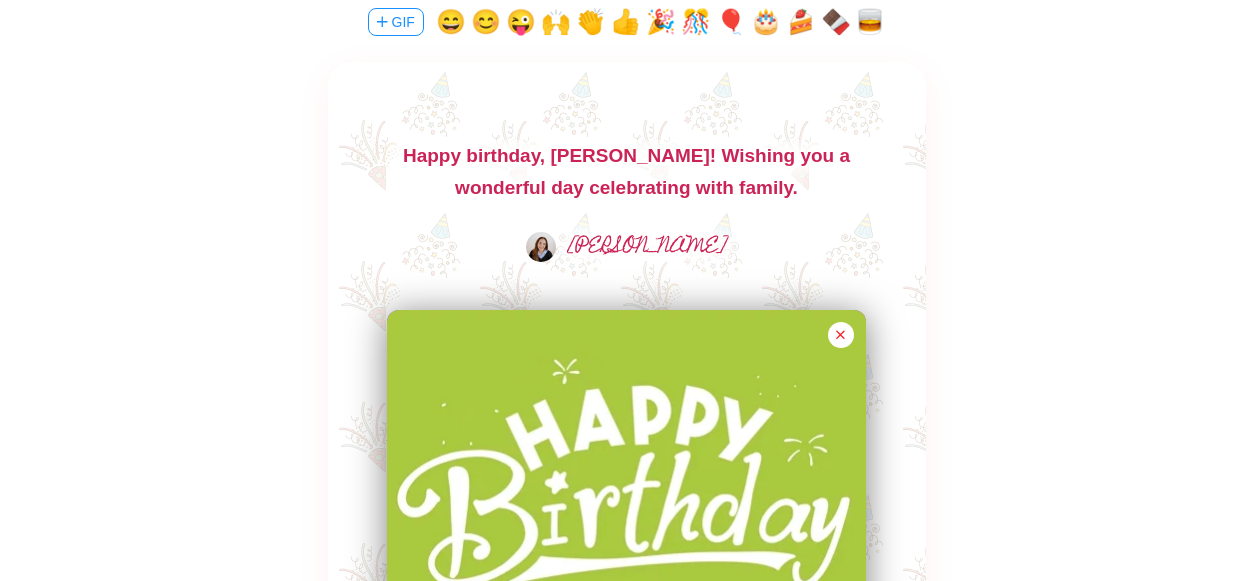 click on "Happy birthday, [PERSON_NAME]! Wishing you a wonderful day celebrating with family." at bounding box center (627, 172) 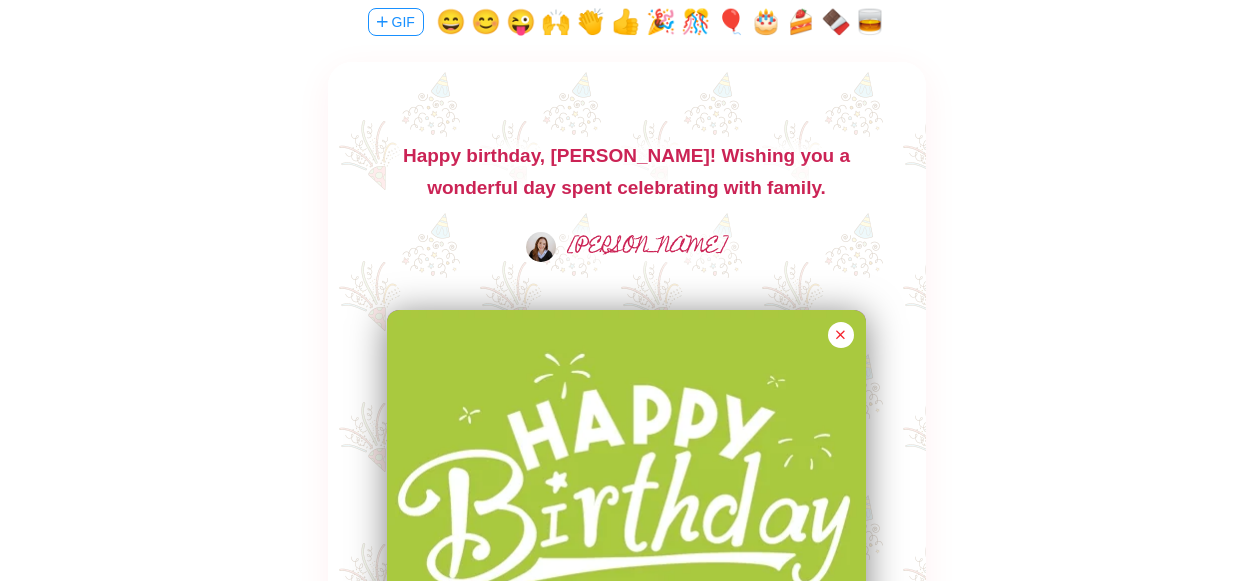 click on "Happy birthday, [PERSON_NAME]! Wishing you a wonderful day spent celebrating with family." at bounding box center (627, 172) 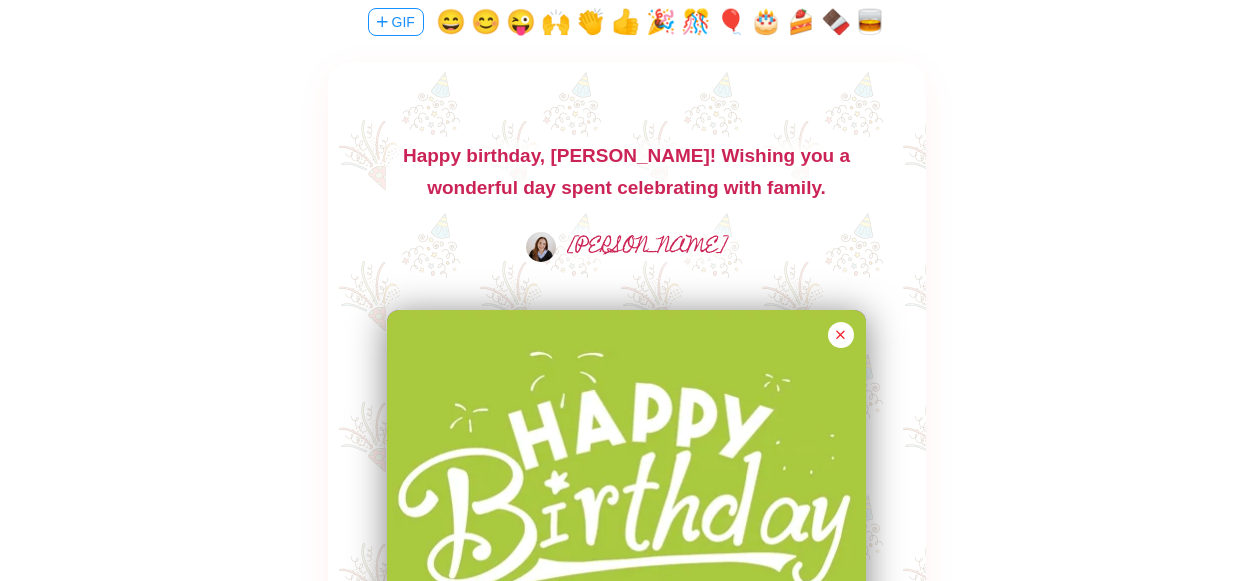drag, startPoint x: 550, startPoint y: 188, endPoint x: 480, endPoint y: 189, distance: 70.00714 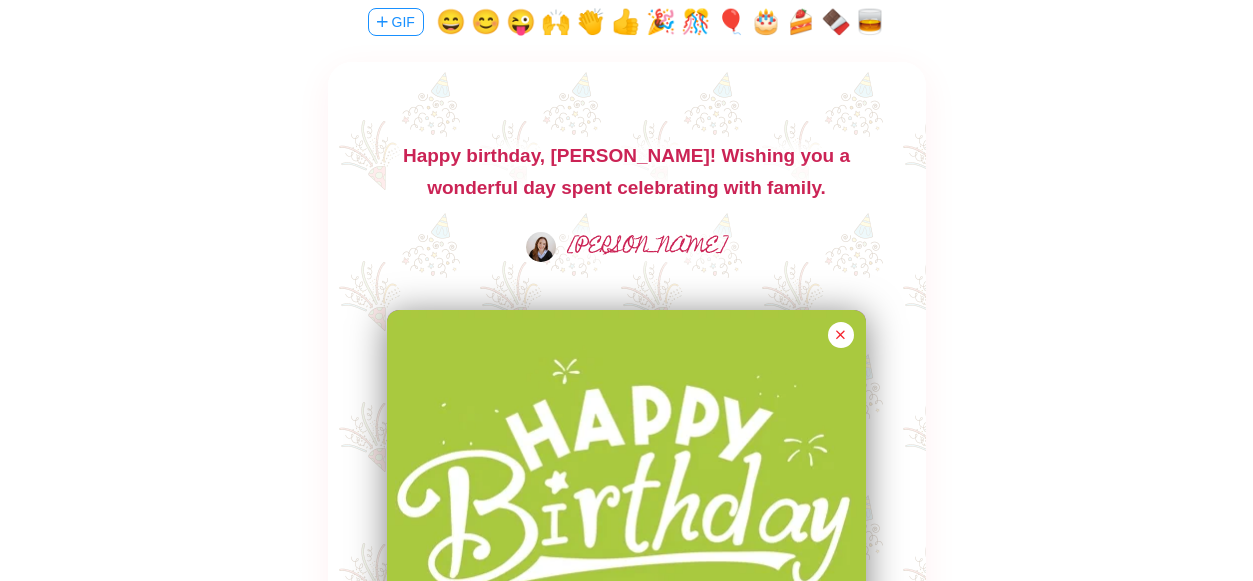 click on "Happy birthday, [PERSON_NAME]! Wishing you a wonderful day spent celebrating with family." at bounding box center (627, 172) 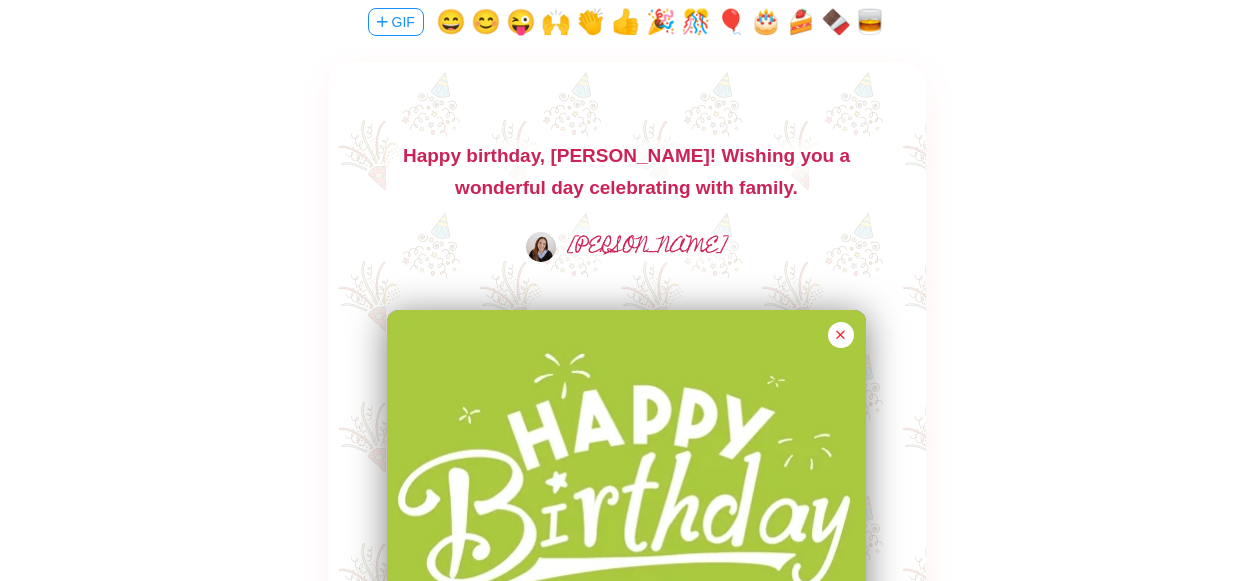 click on "Happy birthday, [PERSON_NAME]! Wishing you a wonderful day celebrating with family." at bounding box center [627, 172] 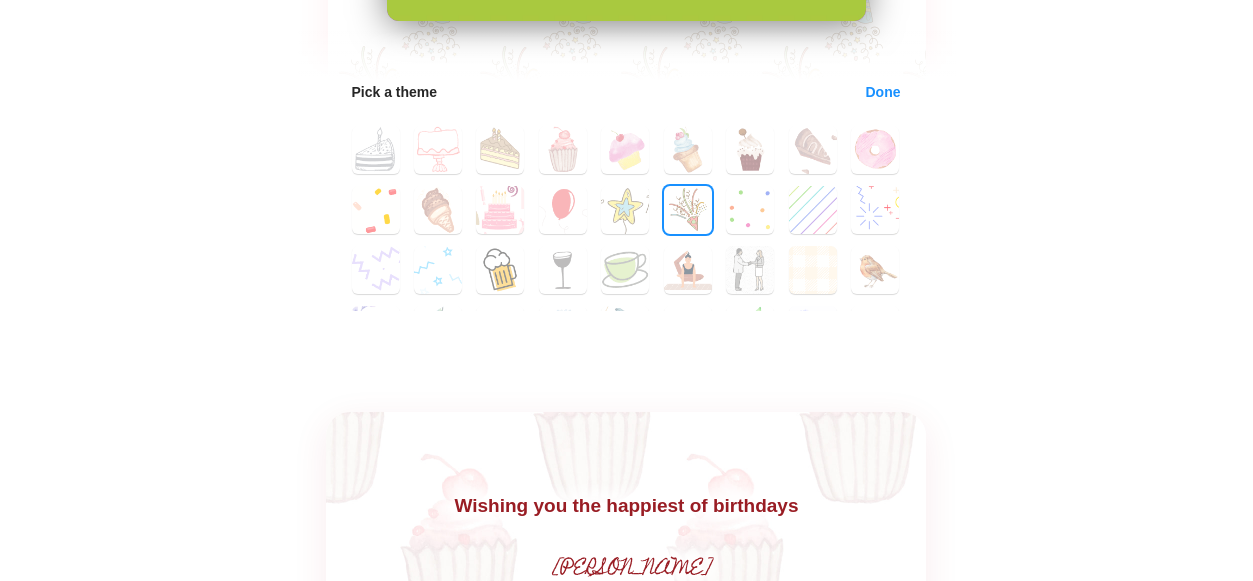 scroll, scrollTop: 1061, scrollLeft: 0, axis: vertical 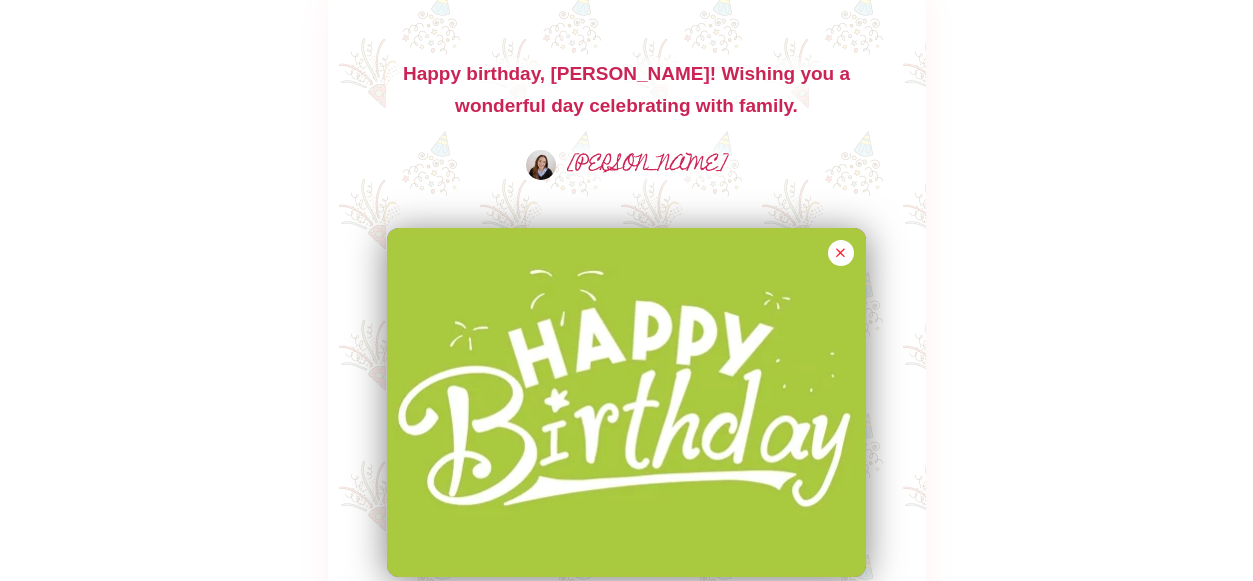 click on "Happy birthday, [PERSON_NAME]! Wishing you a wonderful day celebrating with family." at bounding box center (627, 90) 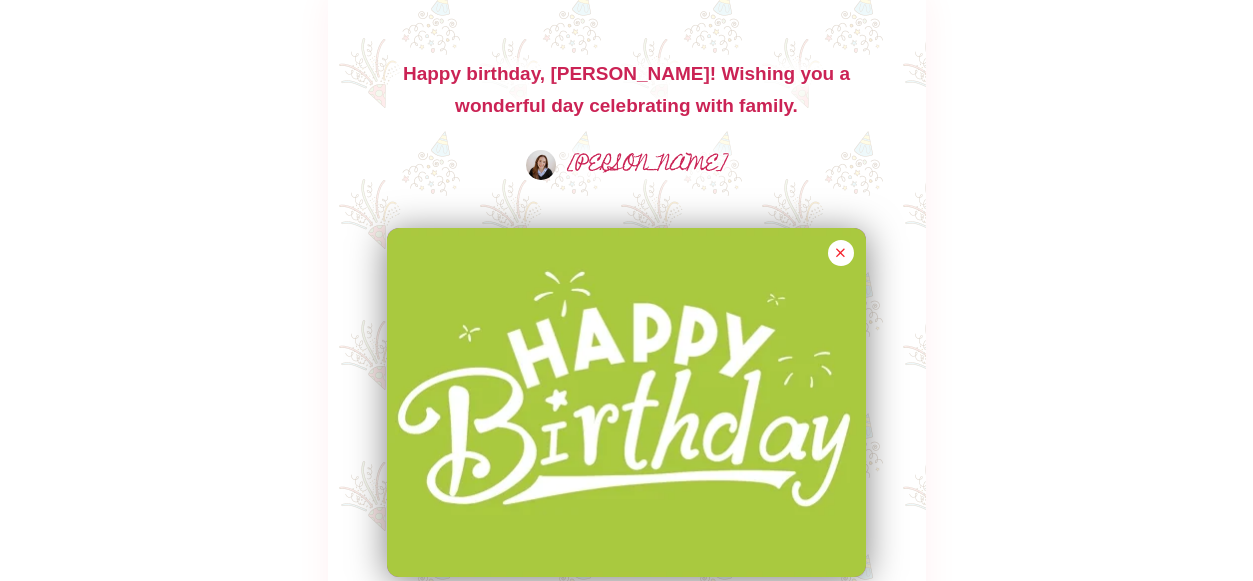 click on "Happy birthday, [PERSON_NAME]! Wishing you a wonderful day celebrating with family." at bounding box center [627, 90] 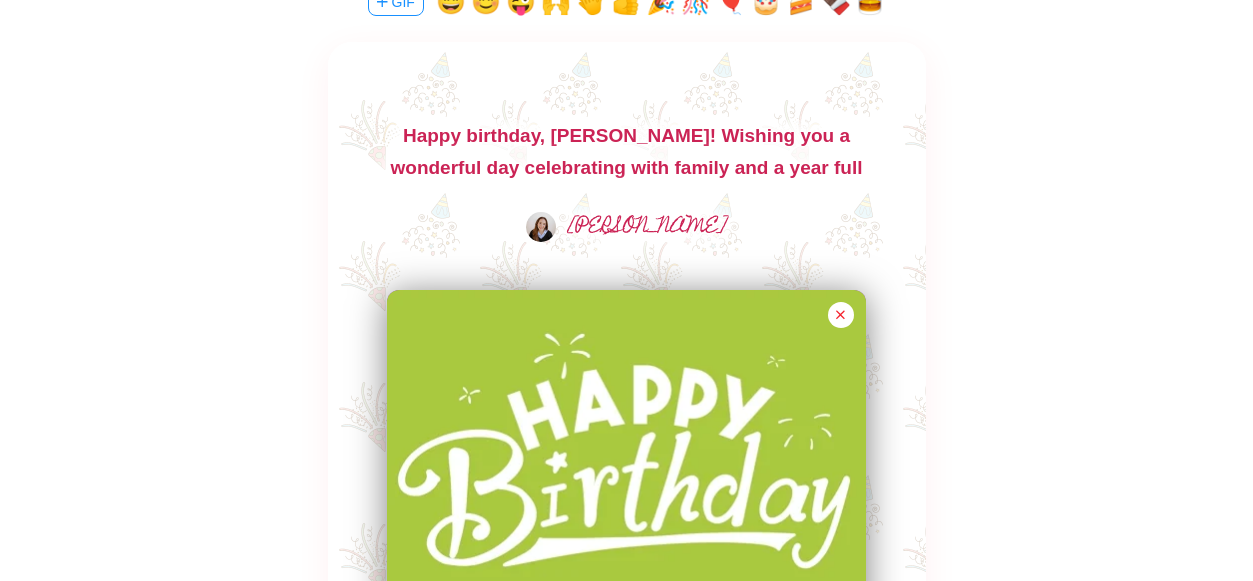 scroll, scrollTop: 510, scrollLeft: 0, axis: vertical 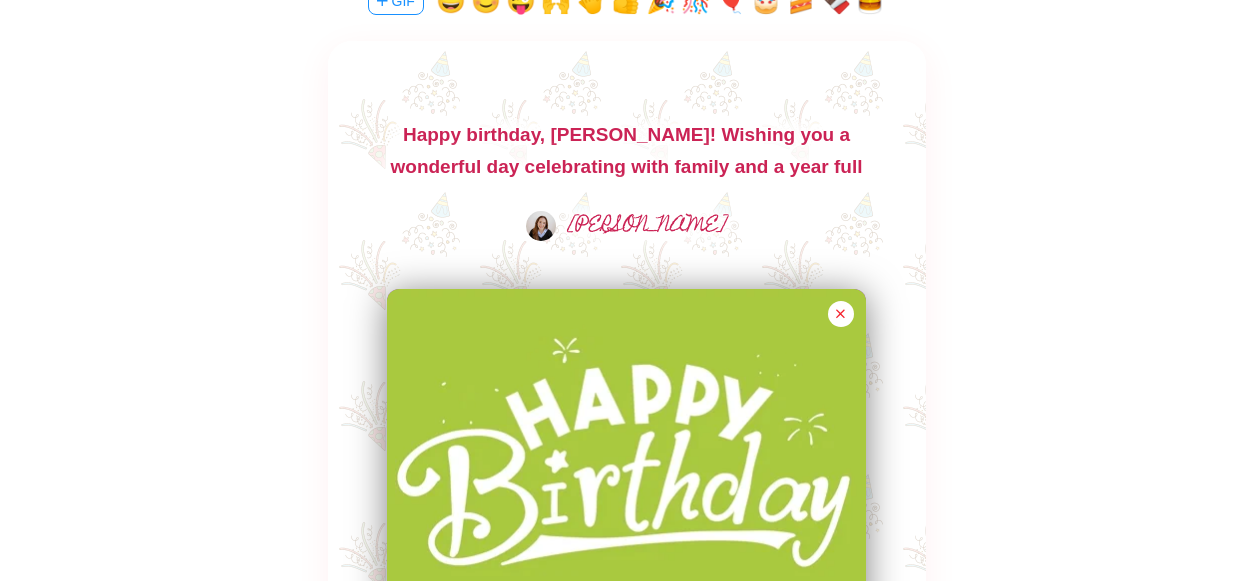click on "Happy birthday, [PERSON_NAME]! Wishing you a wonderful day celebrating with family and a year full of joy." at bounding box center [627, 151] 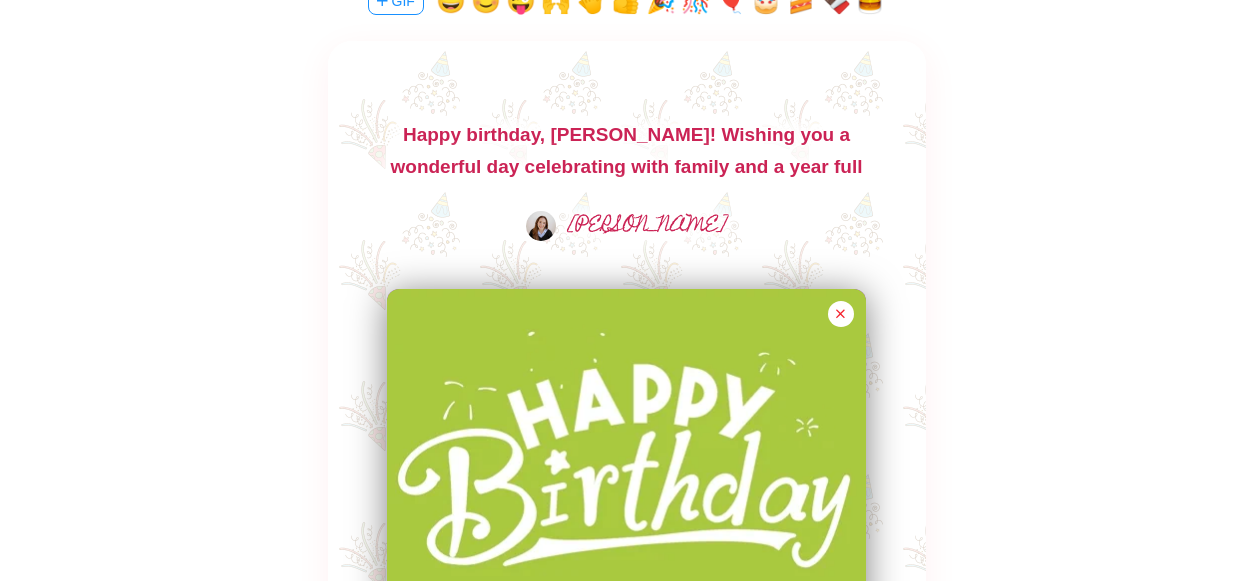 drag, startPoint x: 846, startPoint y: 170, endPoint x: 693, endPoint y: 173, distance: 153.0294 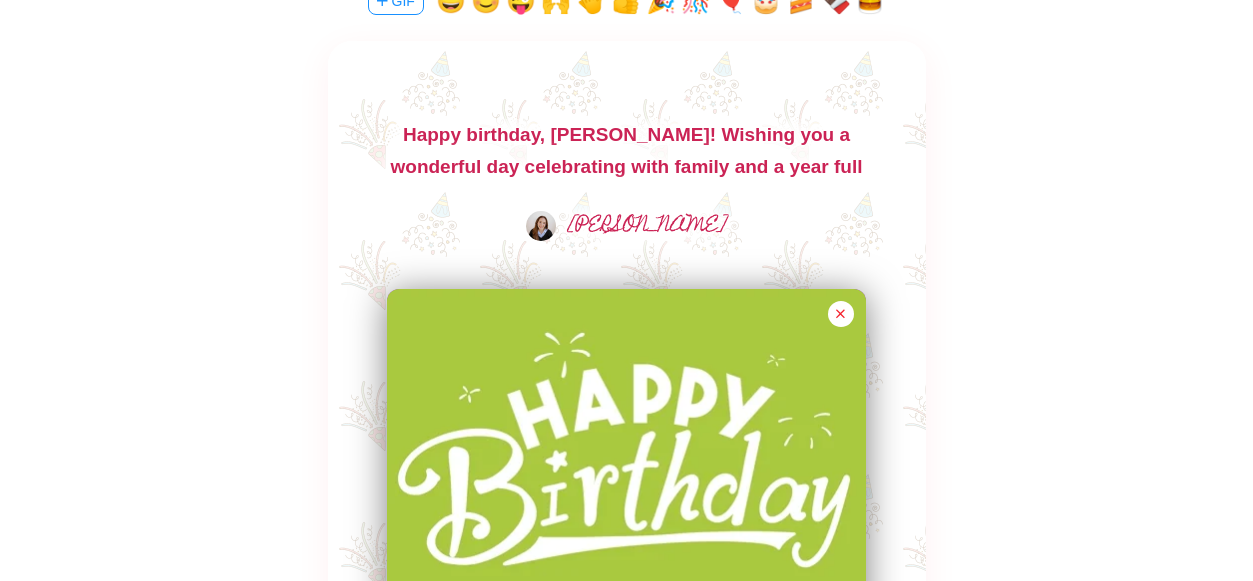 click on "Happy birthday, [PERSON_NAME]! Wishing you a wonderful day celebrating with family and a year full of joy." at bounding box center [627, 151] 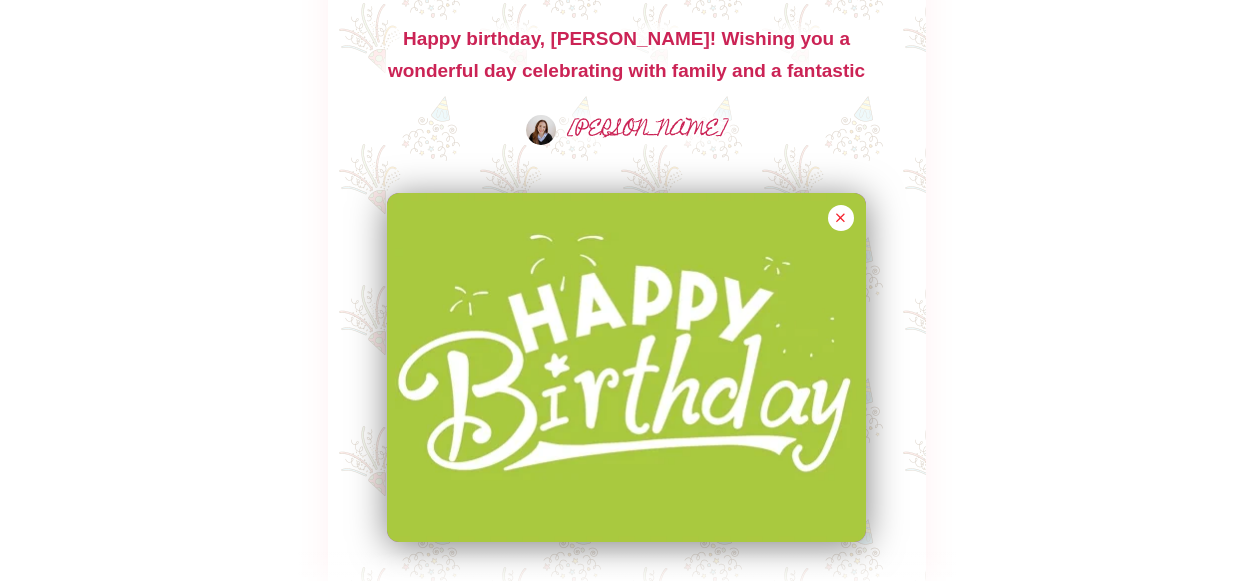 scroll, scrollTop: 607, scrollLeft: 0, axis: vertical 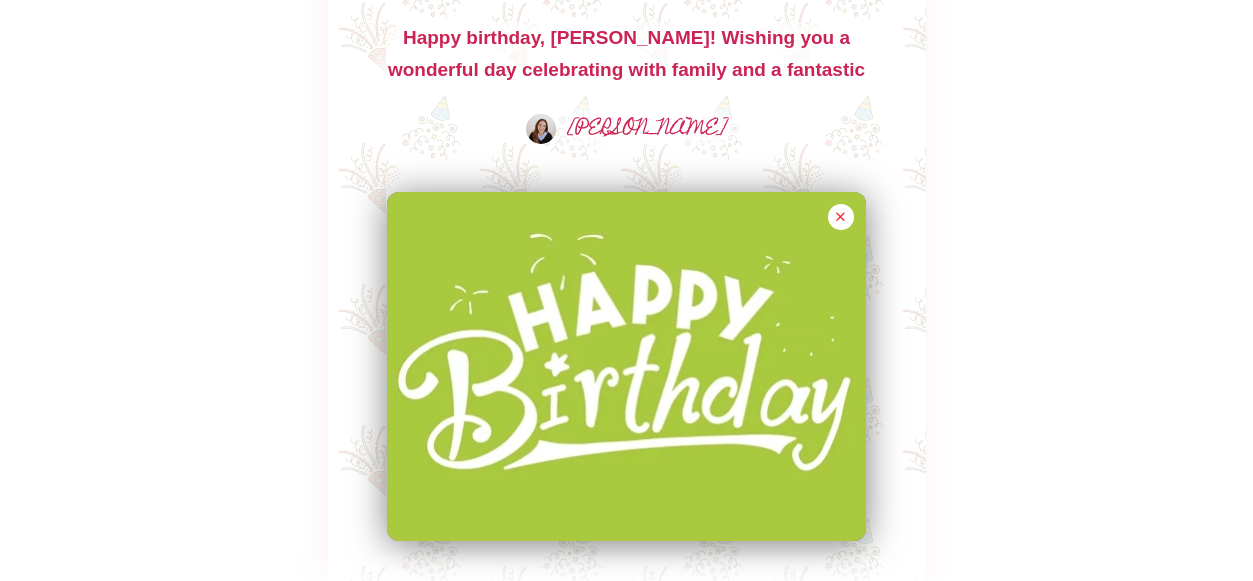 drag, startPoint x: 846, startPoint y: 72, endPoint x: 656, endPoint y: 77, distance: 190.06578 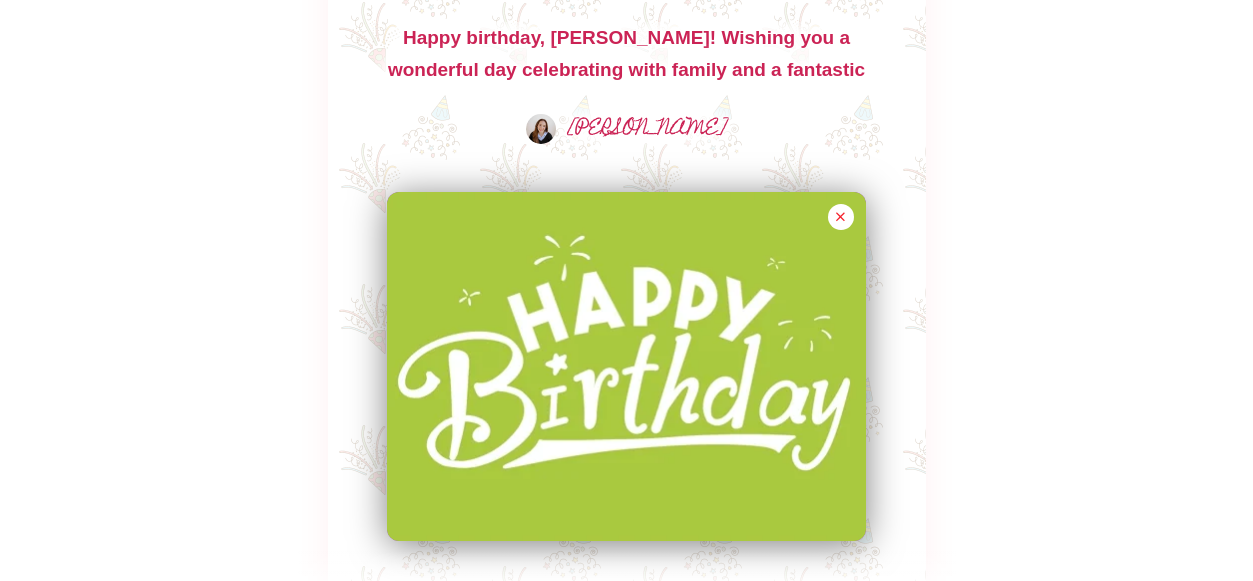 click on "Happy birthday, [PERSON_NAME]! Wishing you a wonderful day celebrating with family and a fantastic year." at bounding box center [627, 54] 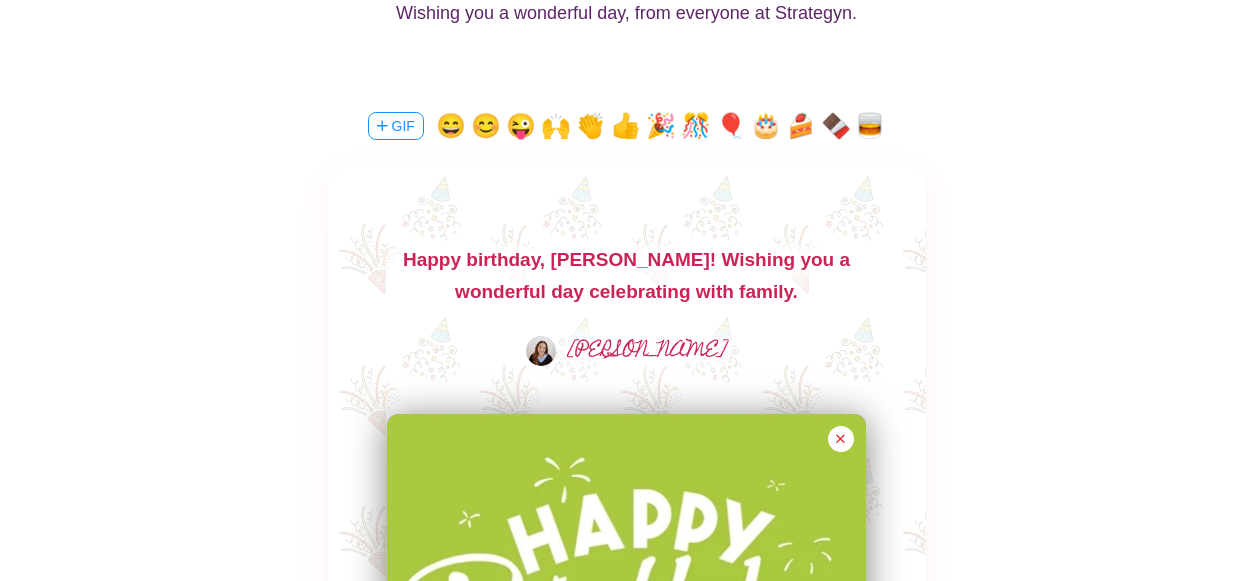 scroll, scrollTop: 387, scrollLeft: 0, axis: vertical 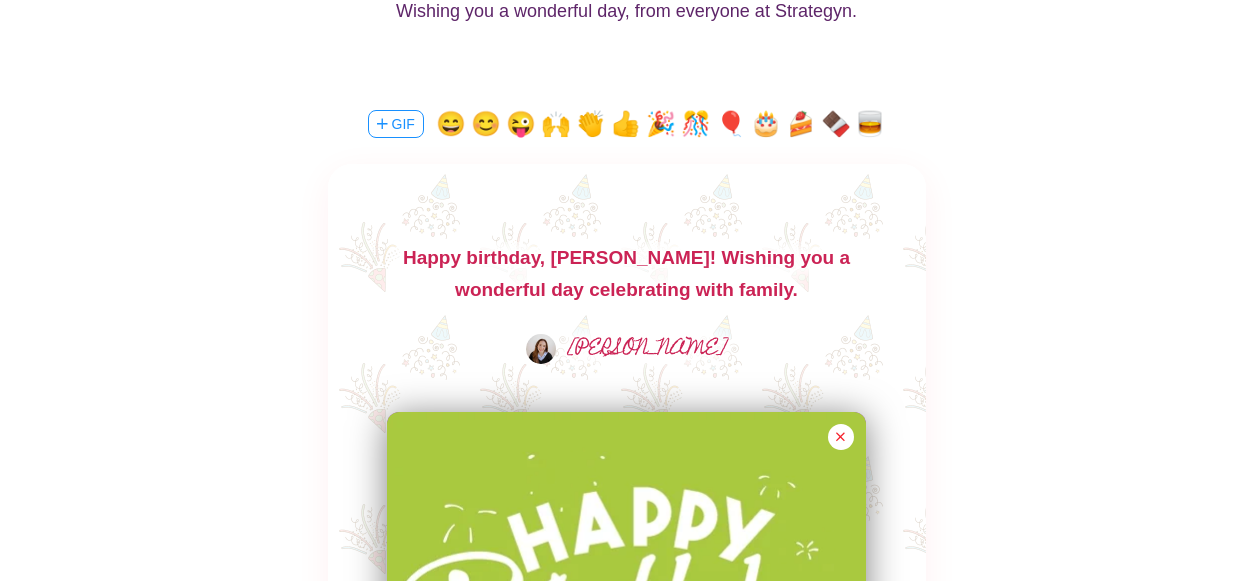 click on "Happy birthday, [PERSON_NAME]! Wishing you a wonderful day celebrating with family." at bounding box center [627, 274] 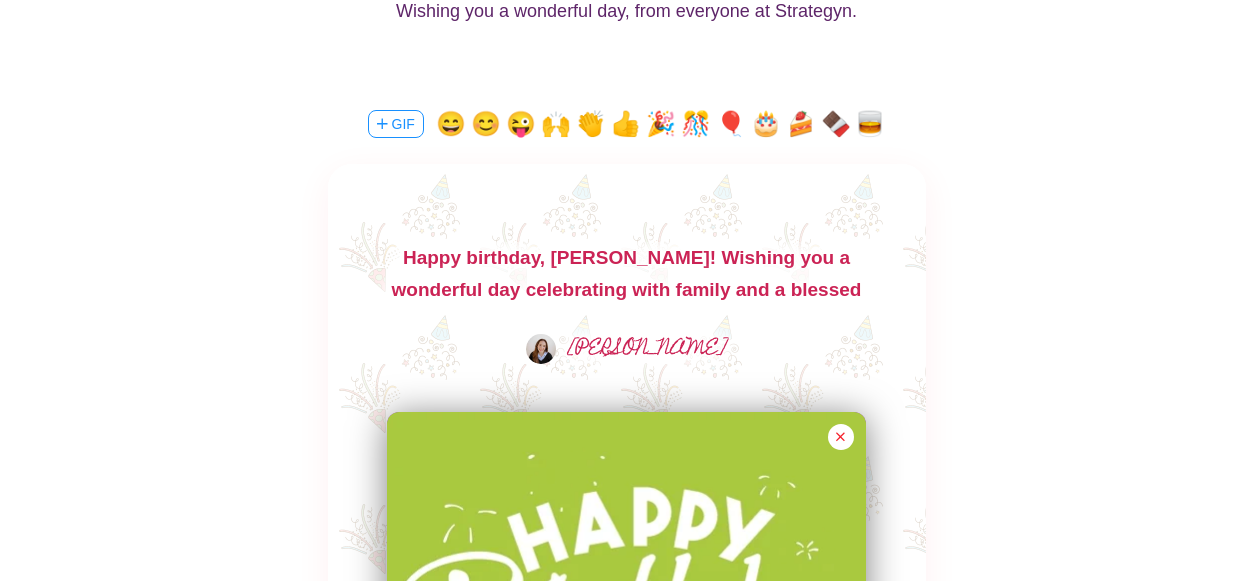 click on "H a p p y   B i r t h d a y ,   L u k e ! Wishing you a wonderful day, from everyone at Strategyn.  GIF 😄 😊 😜 🙌 👏 👍 🎉 🎊 🎈 🎂 🍰 🍫 🥃 Happy birthday, [PERSON_NAME]! Wishing you a wonderful day celebrating with family and a blessed year. [PERSON_NAME] Post See what others posted  👇 Pick a theme Done 0 1 2 3 4 5 6 7 8 9 10 11 12 13 14 15 16 17 18 19 20 21 22 23 24 25 26 27 28 29 30 31 32 33 34 35 36 37 38 39 40 41 42 43 44 45 46 47 48 49 50 51 52 53 Wishing you the happiest of birthdays [PERSON_NAME] Happy Birthday [PERSON_NAME]! Hope you have an awesome day!🎊 [PERSON_NAME] Post Something Happy Birthday!!! [PERSON_NAME] Happy Birthday, [PERSON_NAME].  Have a great day, thanks for everything [PERSON_NAME] I hope you have a fantastic birthday!  [PERSON_NAME]" at bounding box center [626, 1331] 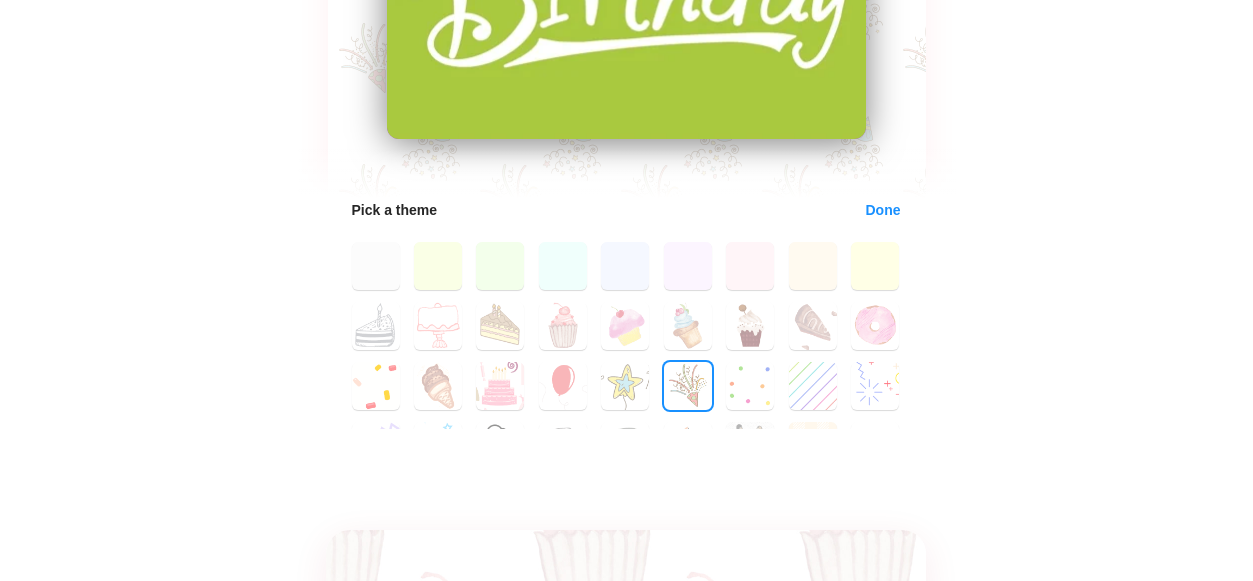 scroll, scrollTop: 1015, scrollLeft: 0, axis: vertical 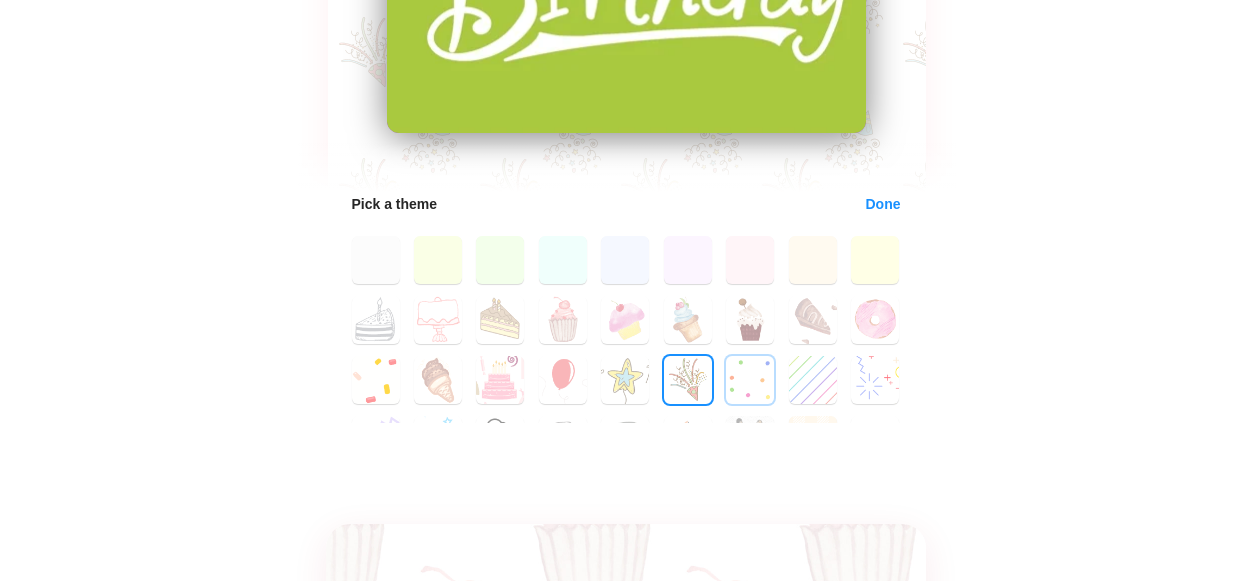 click on "24" at bounding box center [750, 380] 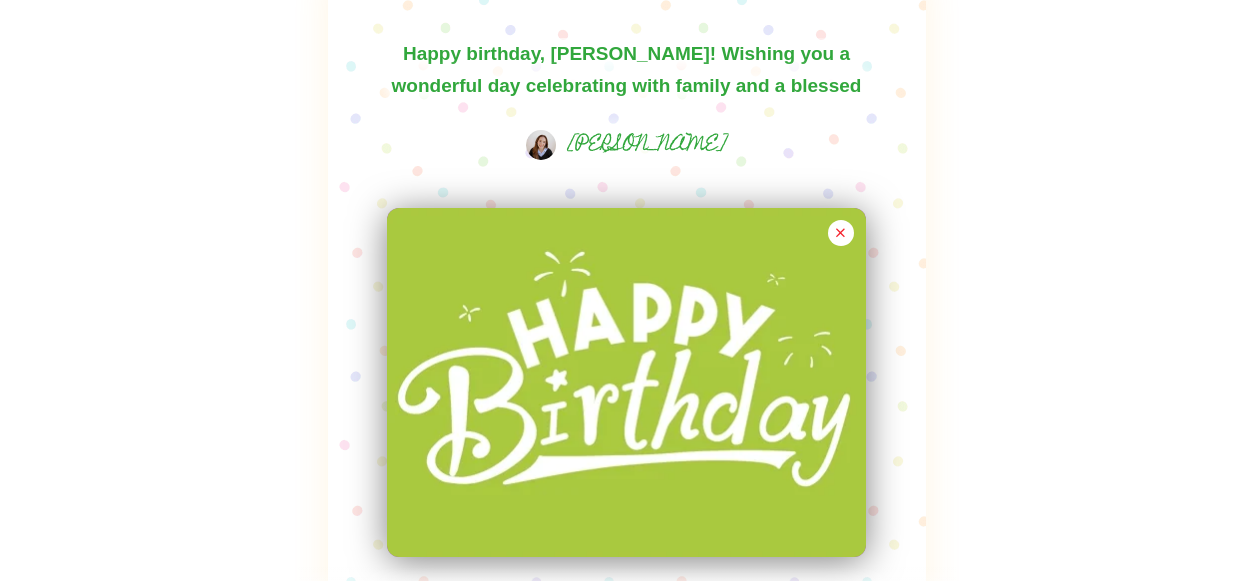 scroll, scrollTop: 540, scrollLeft: 0, axis: vertical 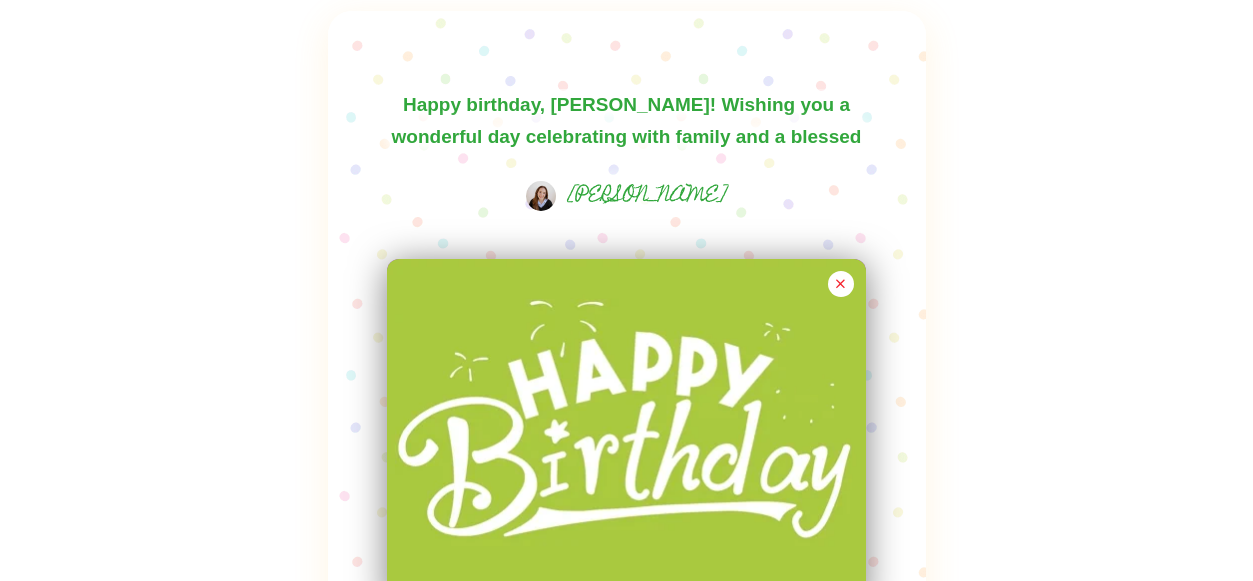 drag, startPoint x: 847, startPoint y: 141, endPoint x: 712, endPoint y: 139, distance: 135.01482 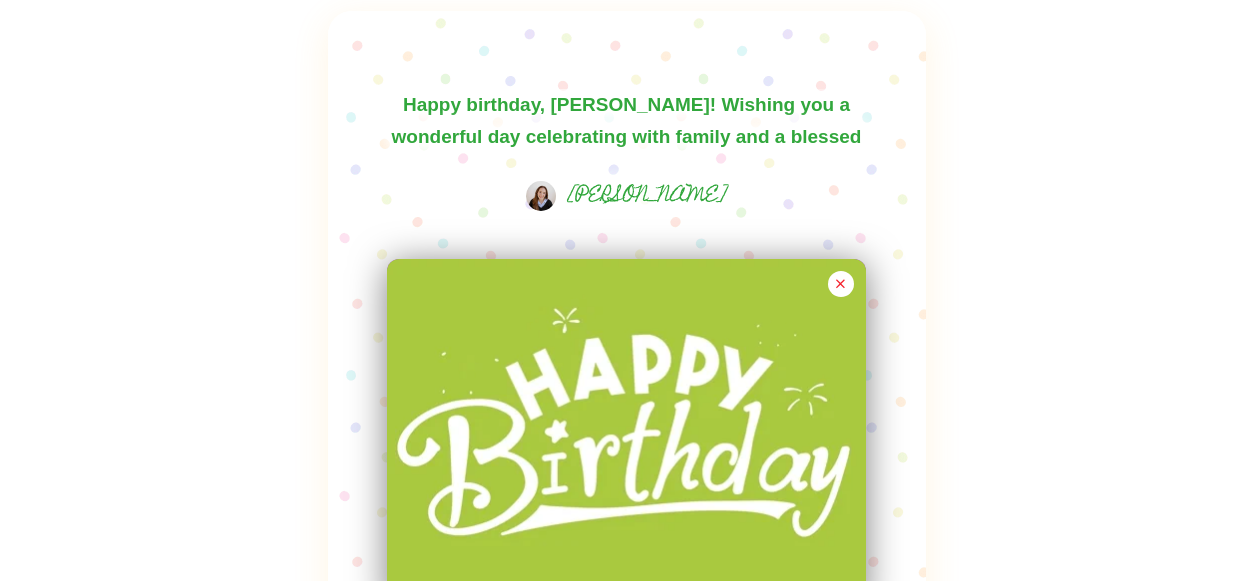 click on "Happy birthday, [PERSON_NAME]! Wishing you a wonderful day celebrating with family and a blessed year." at bounding box center (627, 121) 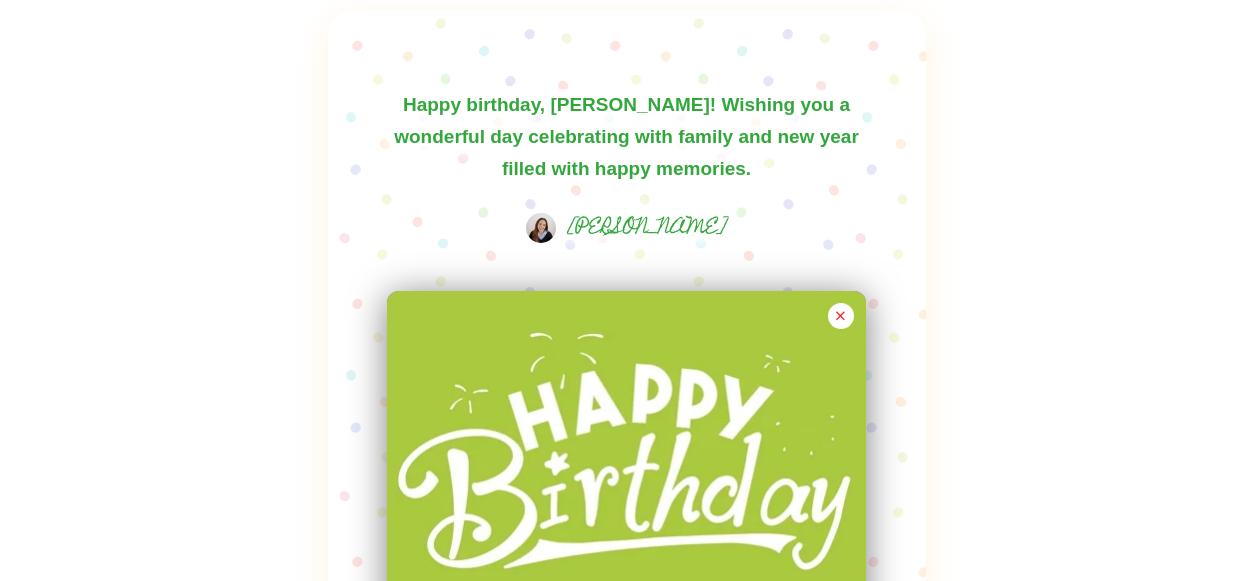 click on "H a p p y   B i r t h d a y ,   L u k e ! Wishing you a wonderful day, from everyone at Strategyn.  GIF 😄 😊 😜 🙌 👏 👍 🎉 🎊 🎈 🎂 🍰 🍫 🥃 Happy birthday, [PERSON_NAME]! Wishing you a wonderful day celebrating with family and new year filled with happy memories. [PERSON_NAME] Post See what others posted  👇 Pick a theme Done 0 1 2 3 4 5 6 7 8 9 10 11 12 13 14 15 16 17 18 19 20 21 22 23 24 25 26 27 28 29 30 31 32 33 34 35 36 37 38 39 40 41 42 43 44 45 46 47 48 49 50 51 52 53 Wishing you the happiest of birthdays [PERSON_NAME] Happy Birthday [PERSON_NAME]! Hope you have an awesome day!🎊 [PERSON_NAME] Post Something Happy Birthday!!! [PERSON_NAME] Happy Birthday, [PERSON_NAME].  Have a great day, thanks for everything [PERSON_NAME] I hope you have a fantastic birthday!  [PERSON_NAME]" at bounding box center (626, 1194) 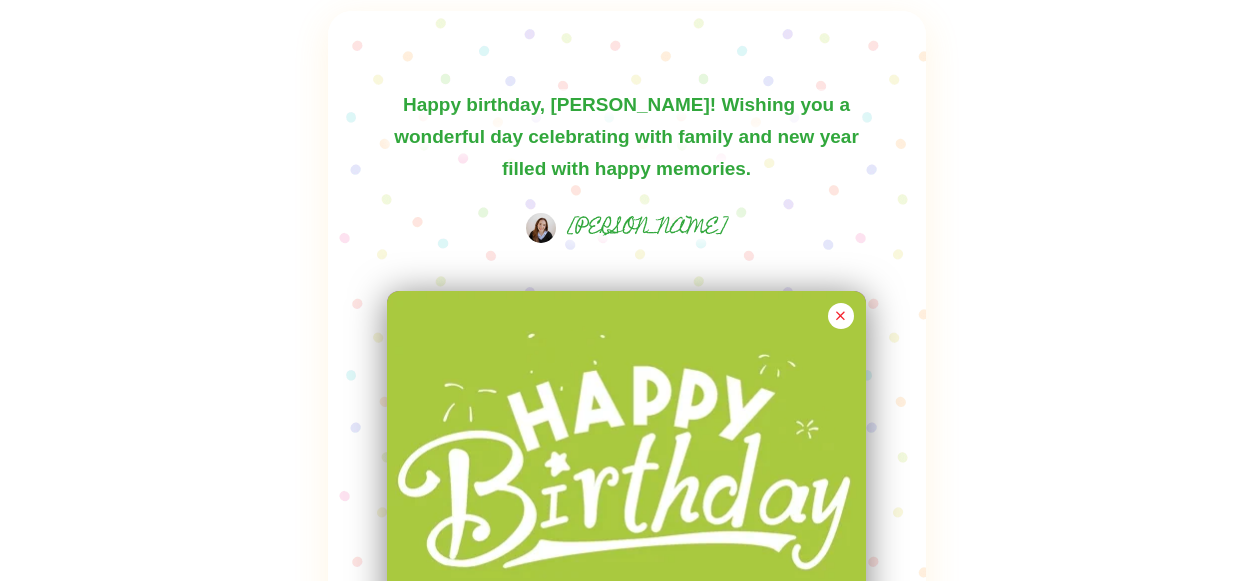 drag, startPoint x: 735, startPoint y: 172, endPoint x: 637, endPoint y: 139, distance: 103.40696 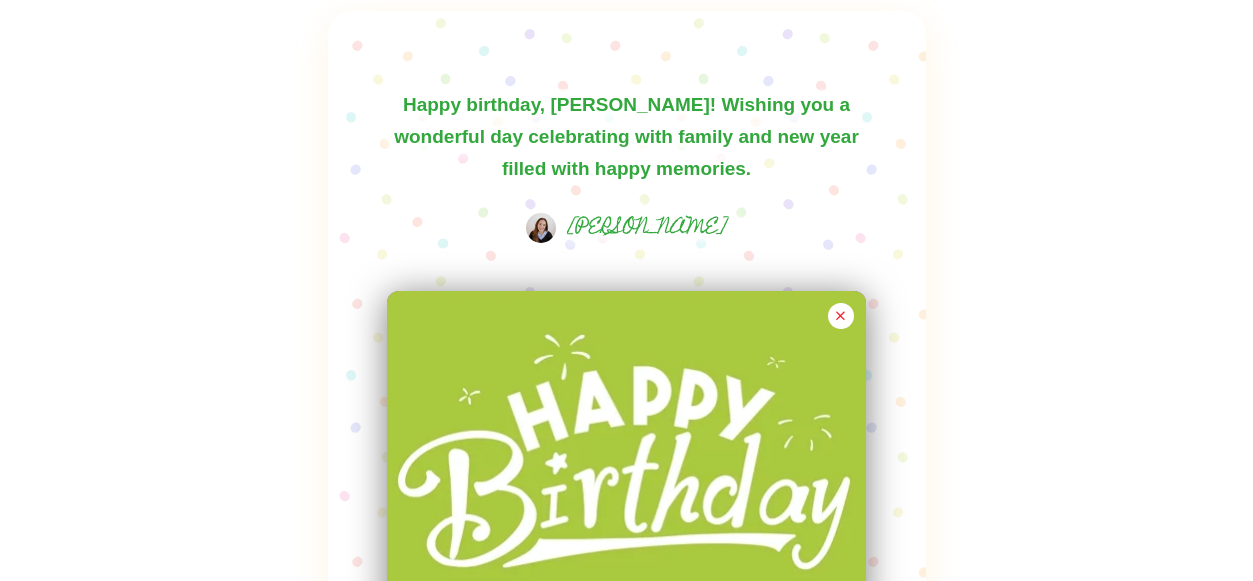 click on "Happy birthday, [PERSON_NAME]! Wishing you a wonderful day celebrating with family and new year filled with happy memories." at bounding box center [627, 137] 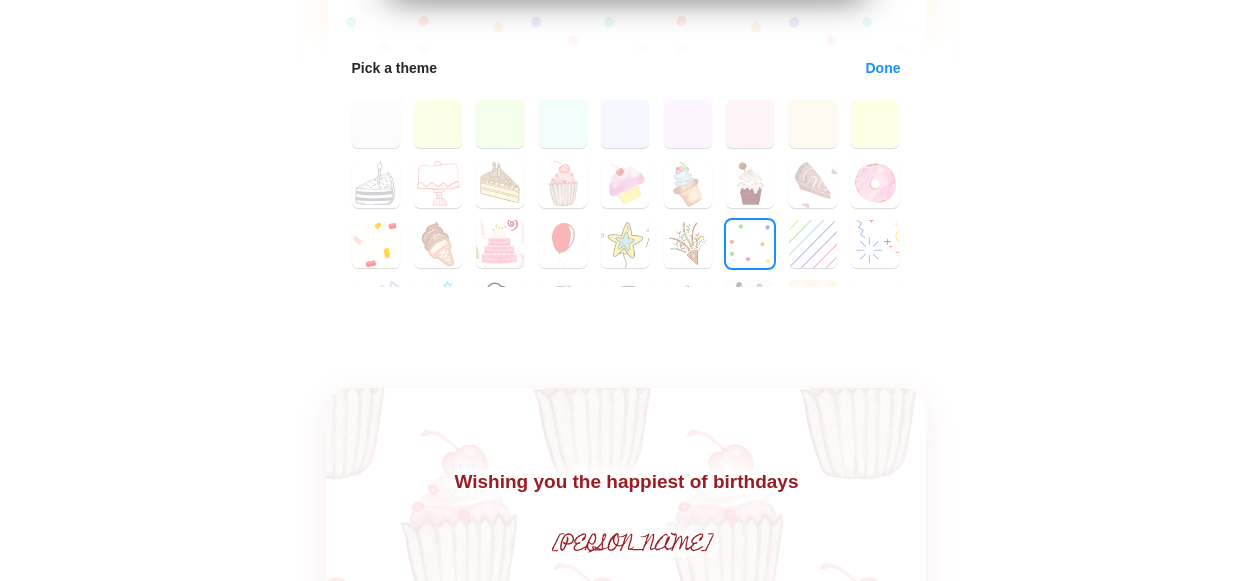 scroll, scrollTop: 1152, scrollLeft: 0, axis: vertical 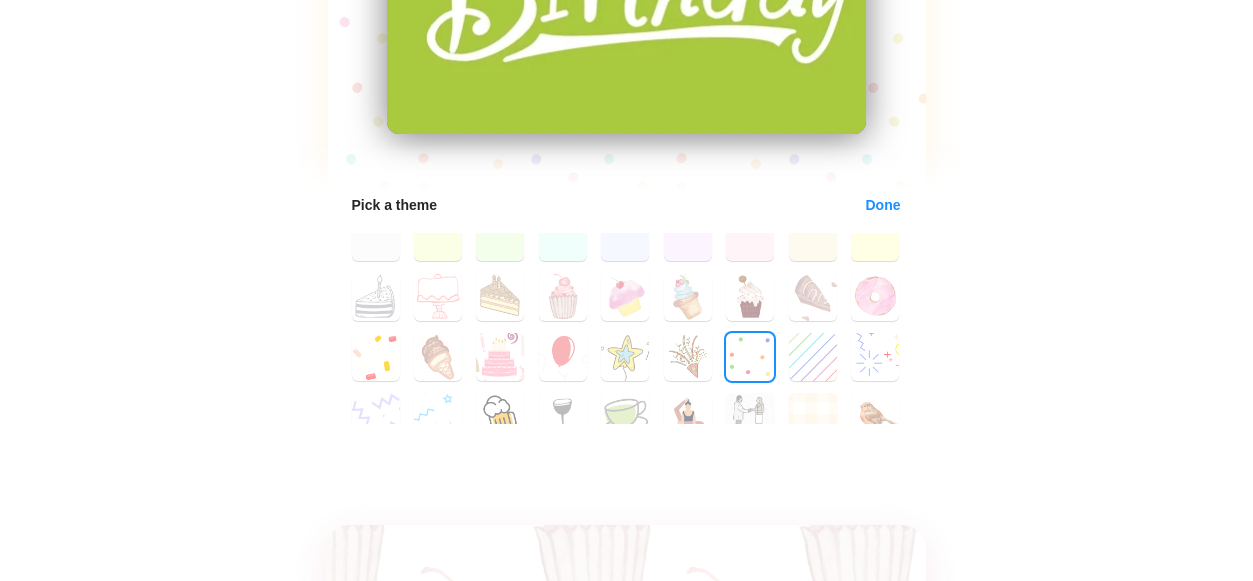 type on "Happy birthday, [PERSON_NAME]! Wishing you a wonderful day celebrating with family." 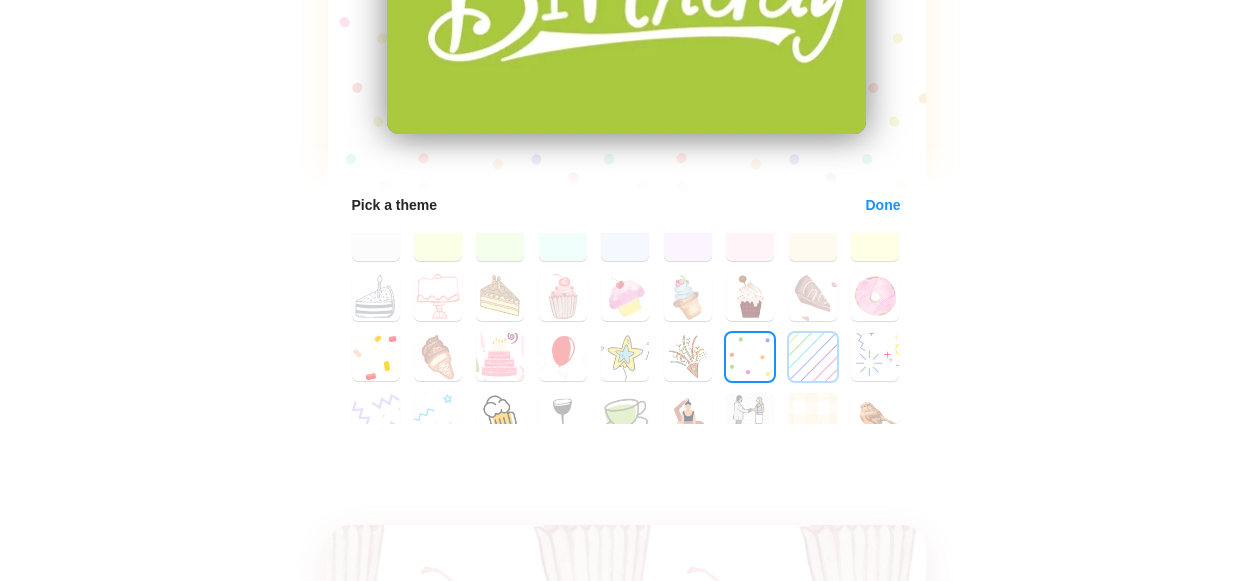 click on "25" at bounding box center [813, 357] 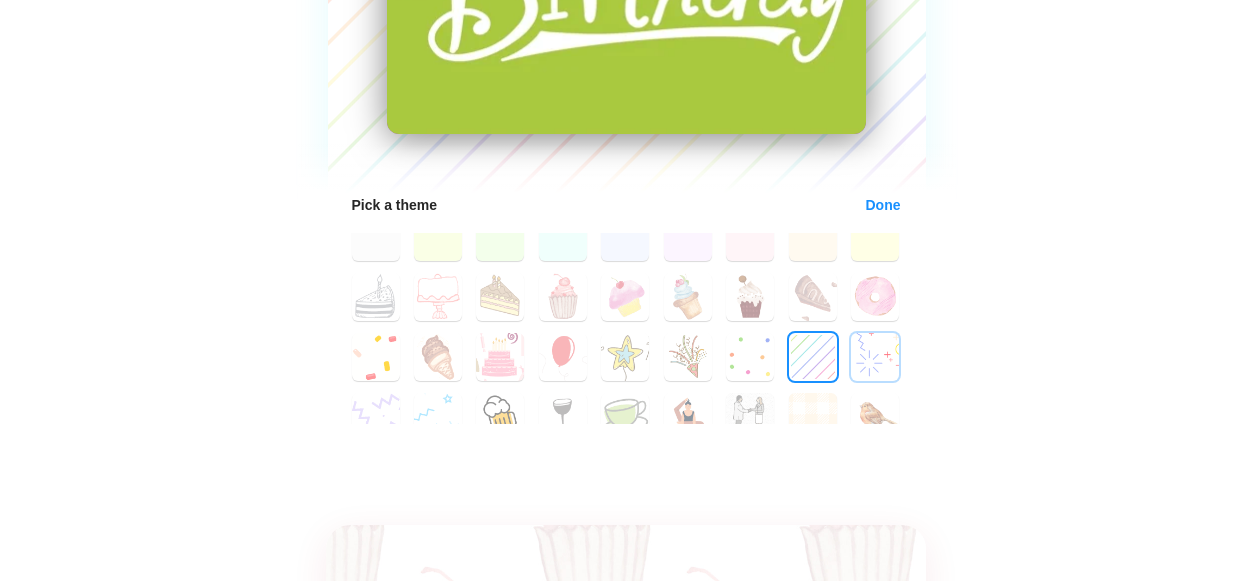 click on "26" at bounding box center (875, 357) 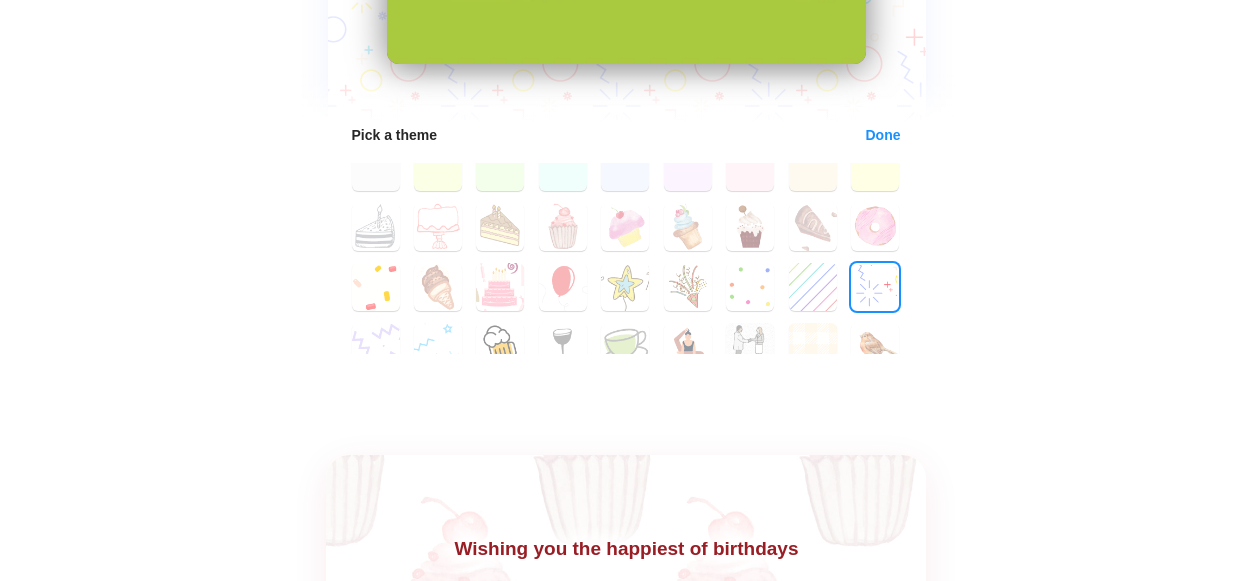 scroll, scrollTop: 1049, scrollLeft: 0, axis: vertical 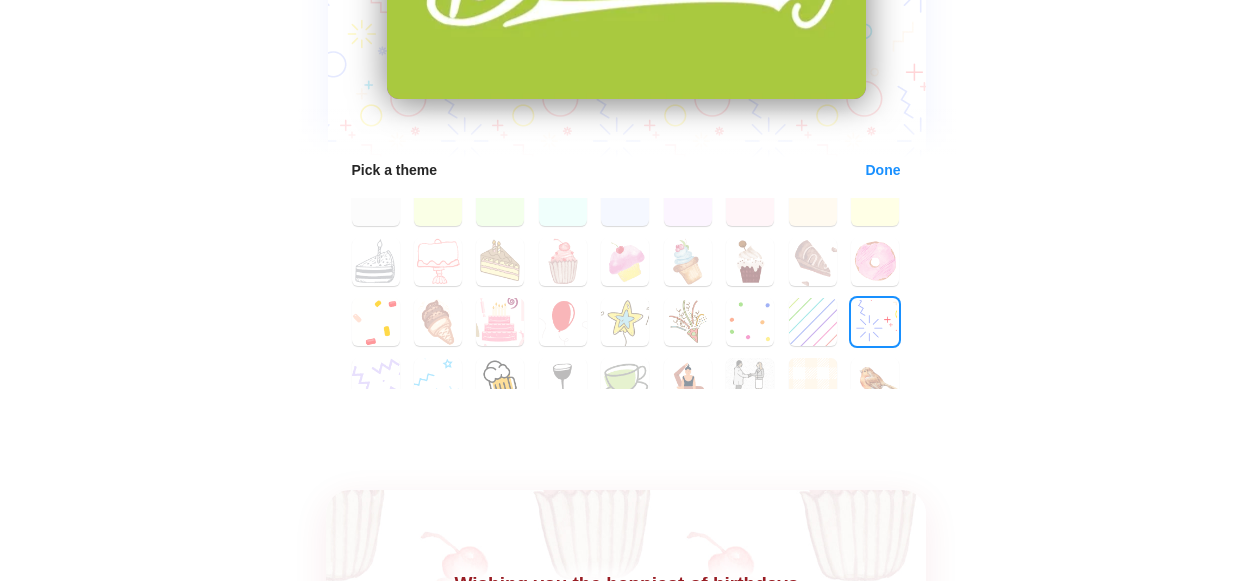 click on "Done" at bounding box center [883, 170] 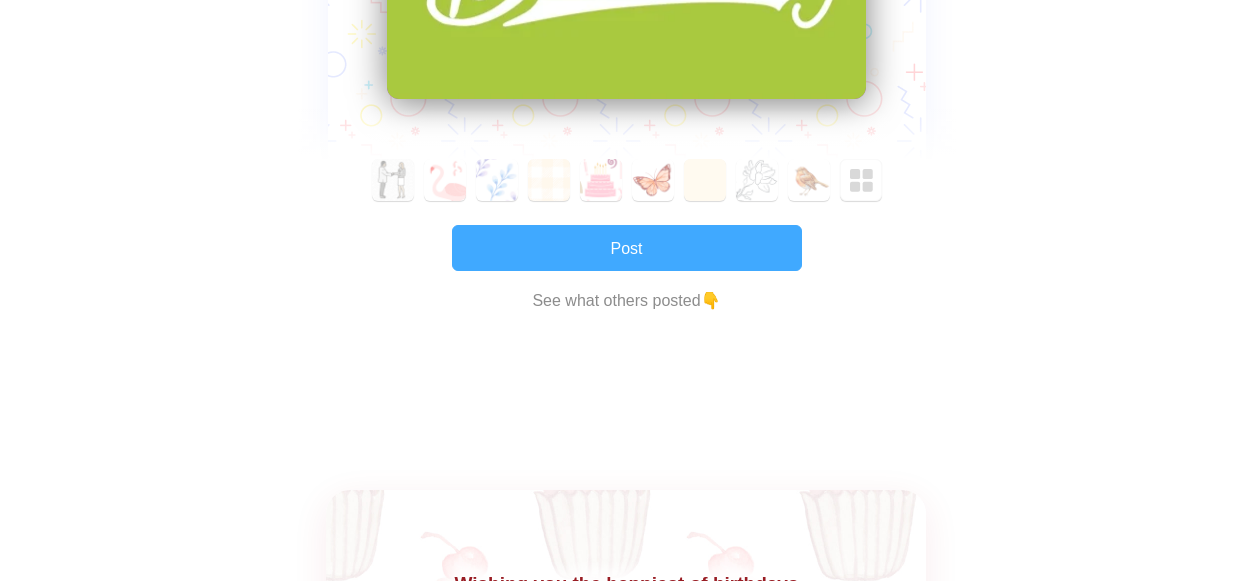click on "Post" at bounding box center [627, 248] 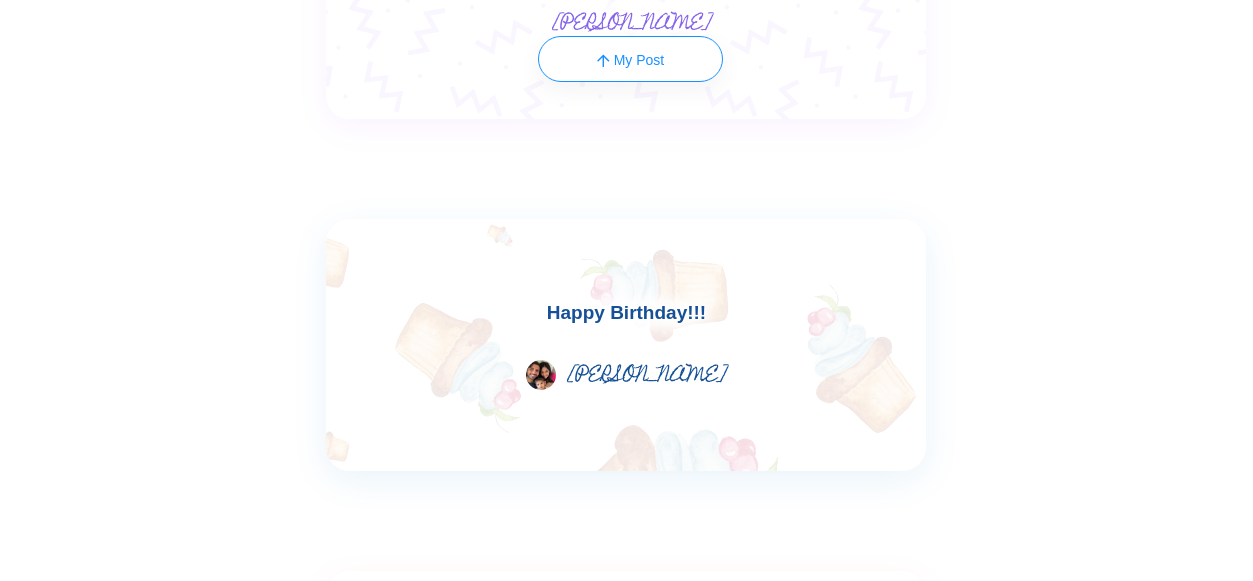 scroll, scrollTop: 0, scrollLeft: 0, axis: both 